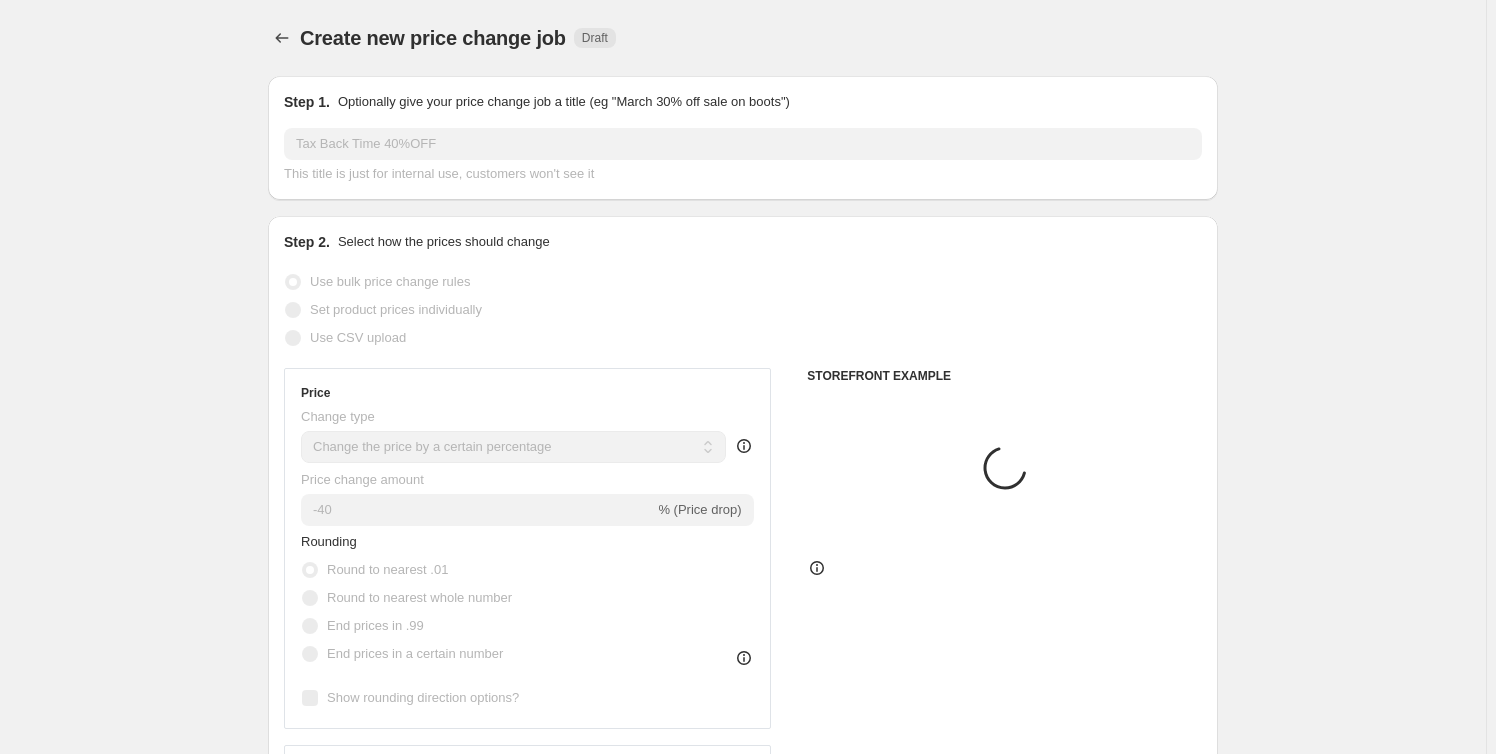 select on "percentage" 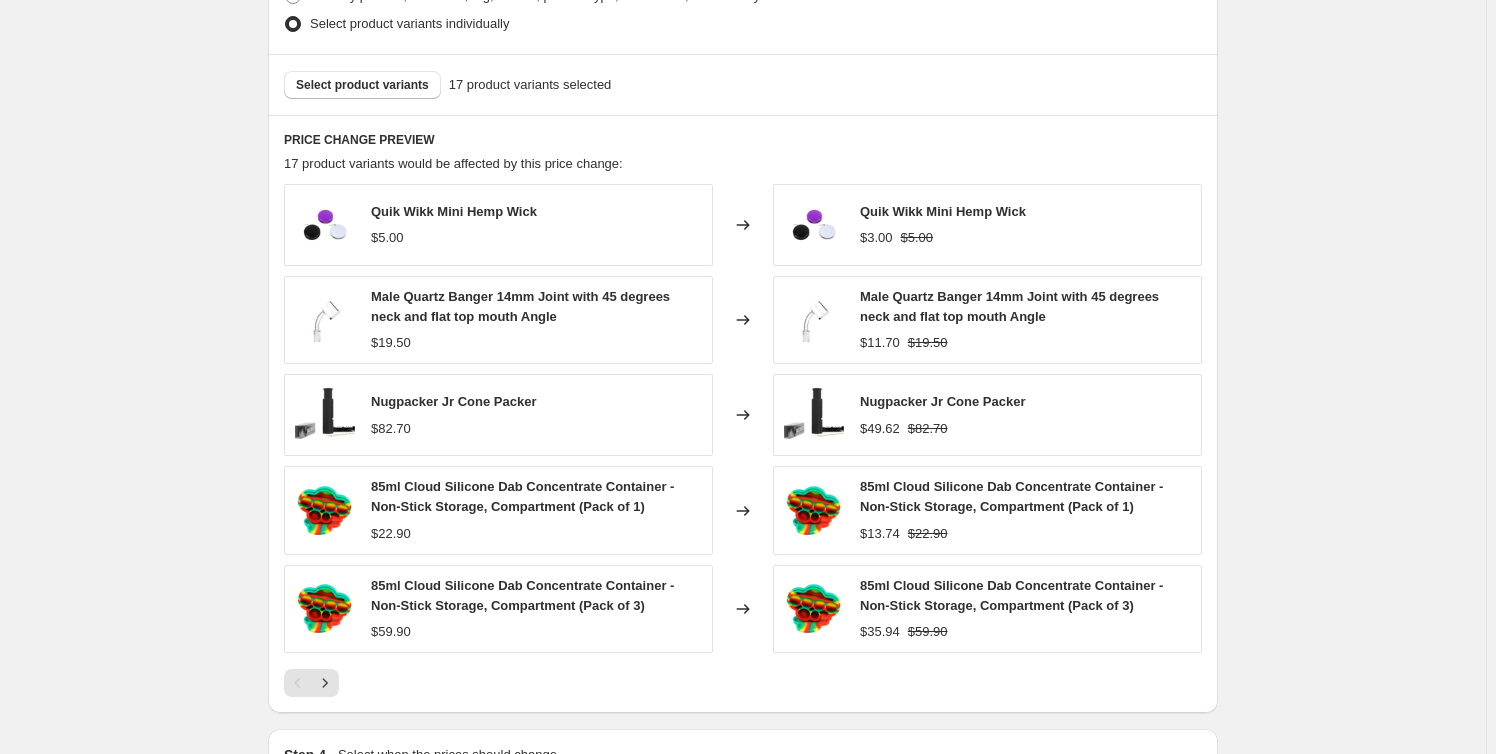 scroll, scrollTop: 1436, scrollLeft: 0, axis: vertical 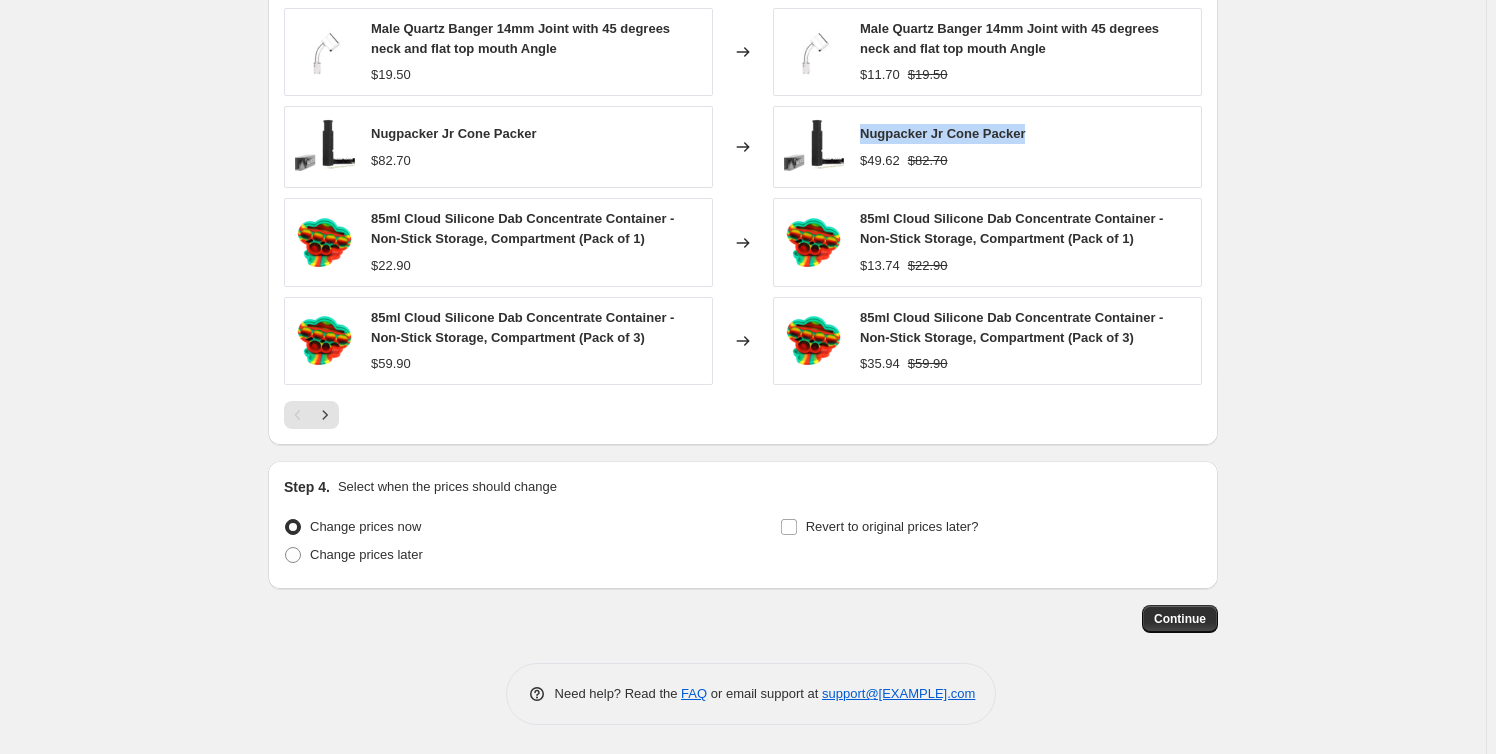 drag, startPoint x: 861, startPoint y: 143, endPoint x: 1029, endPoint y: 130, distance: 168.50223 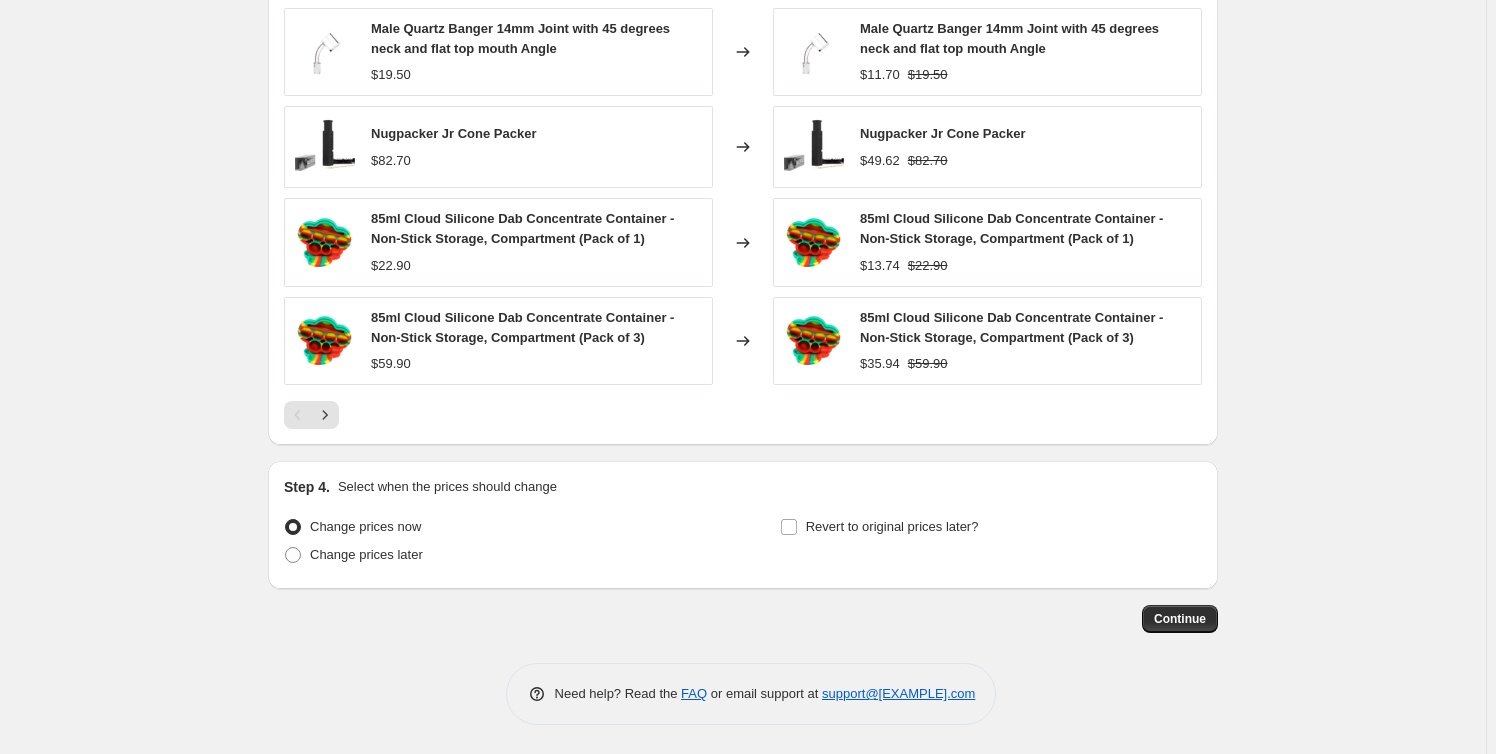 click on "Create new price change job. This page is ready Create new price change job Draft Step 1. Optionally give your price change job a title (eg "March 30% off sale on boots") Tax Back Time 40%OFF This title is just for internal use, customers won't see it Step 2. Select how the prices should change Use bulk price change rules Set product prices individually Use CSV upload Price Change type Change the price to a certain amount Change the price by a certain amount Change the price by a certain percentage Change the price to the current compare at price (price before sale) Change the price by a certain amount relative to the compare at price Change the price by a certain percentage relative to the compare at price Don't change the price Change the price by a certain percentage relative to the cost per item Change price to certain cost margin Change the price by a certain percentage Price change amount -40 % (Price drop) Rounding Round to nearest .01 Round to nearest whole number End prices in .99 Compare at price 17" at bounding box center [743, -341] 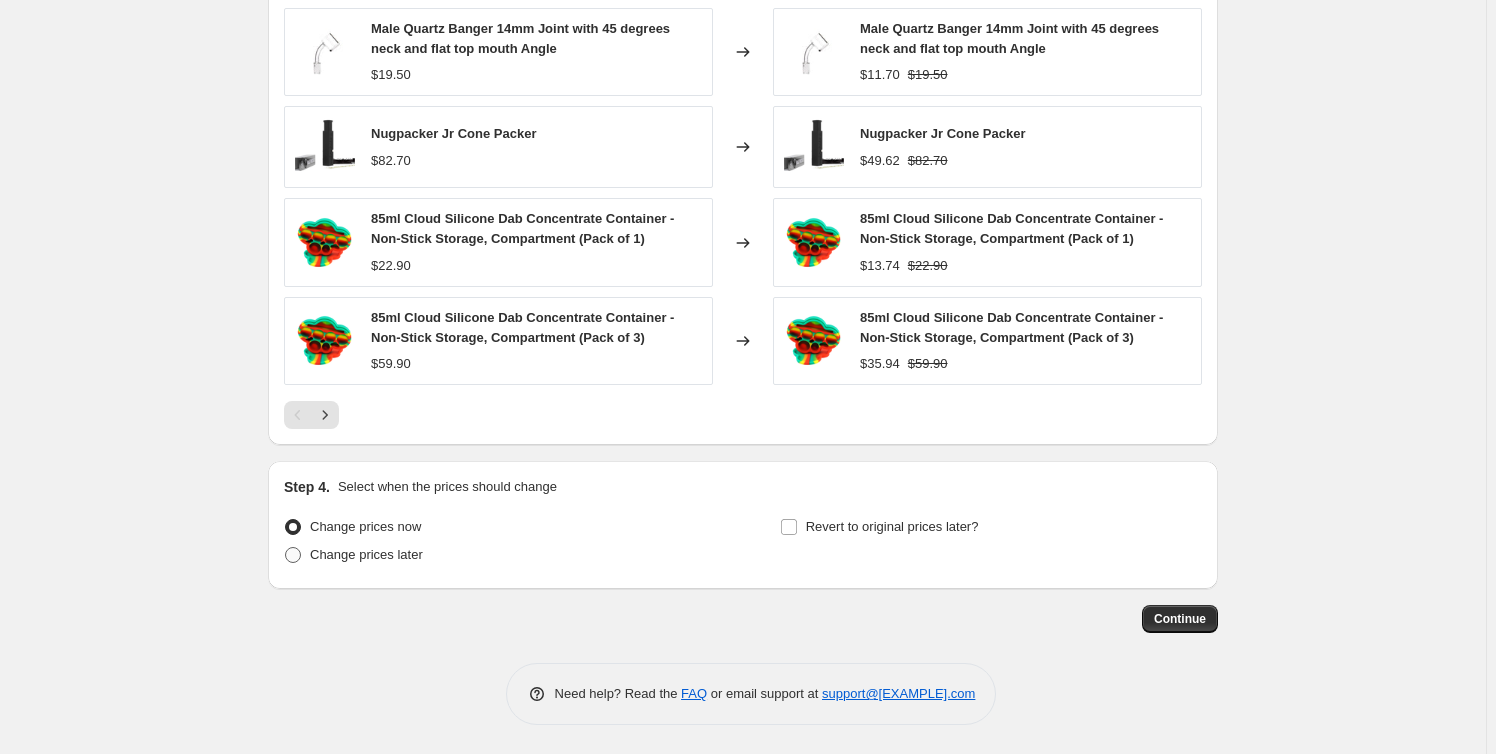 click on "Change prices later" at bounding box center [366, 555] 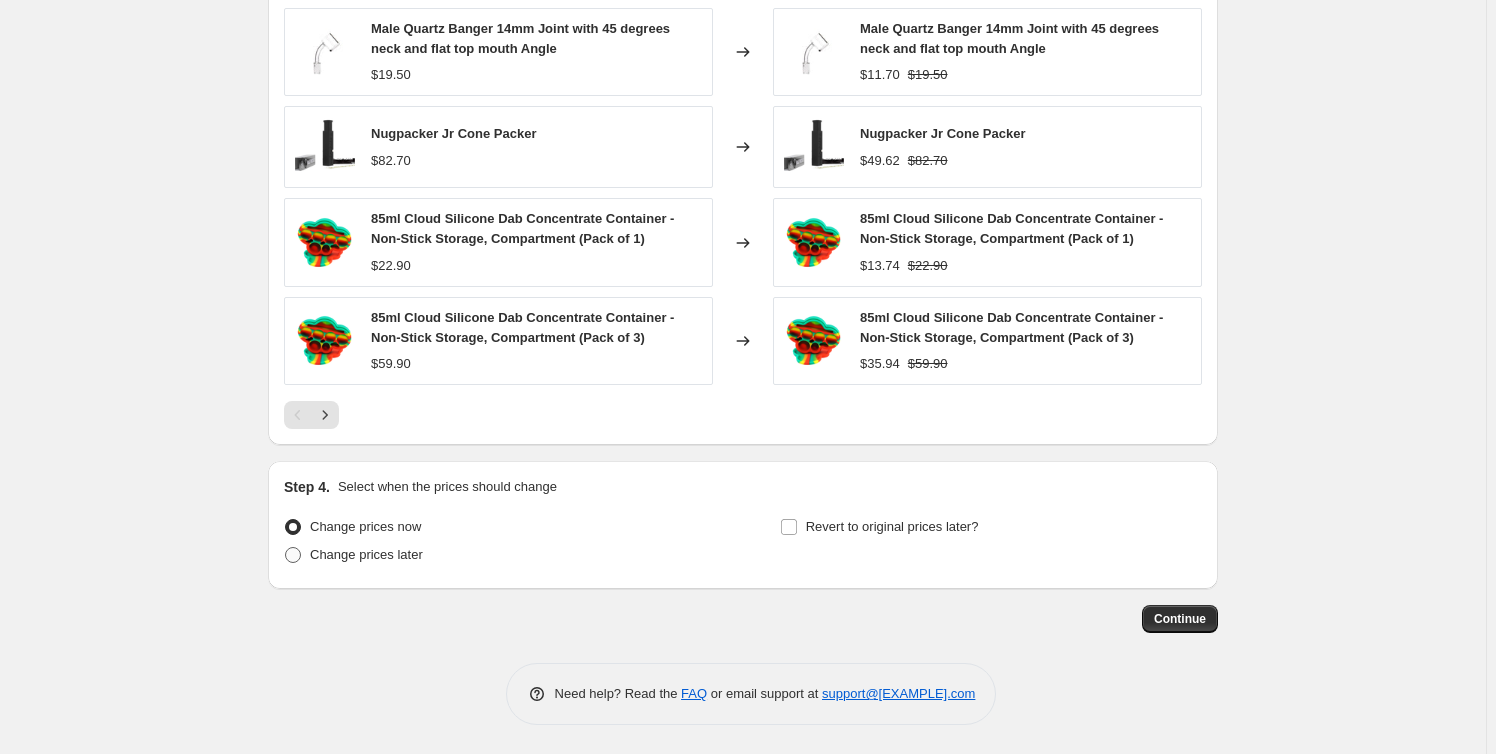 radio on "true" 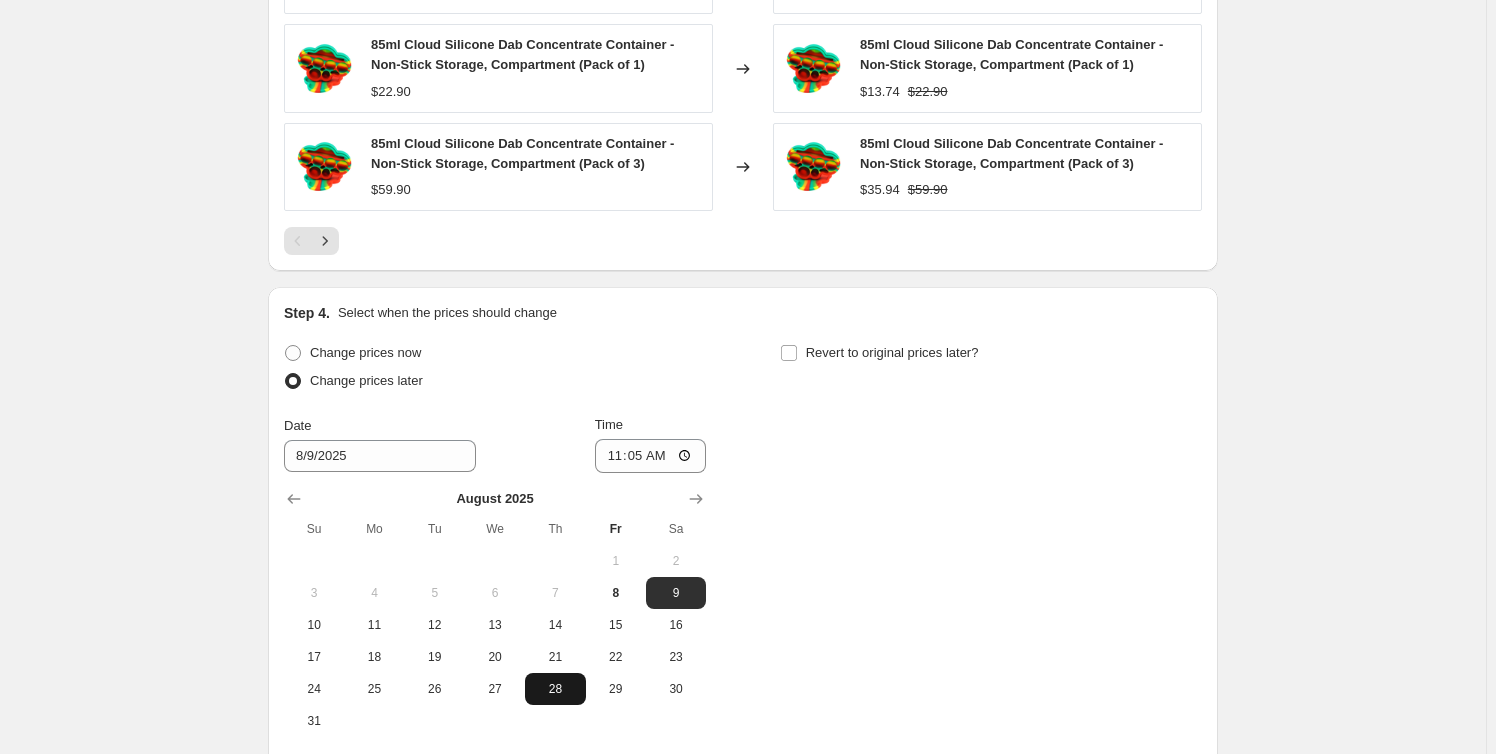 scroll, scrollTop: 1709, scrollLeft: 0, axis: vertical 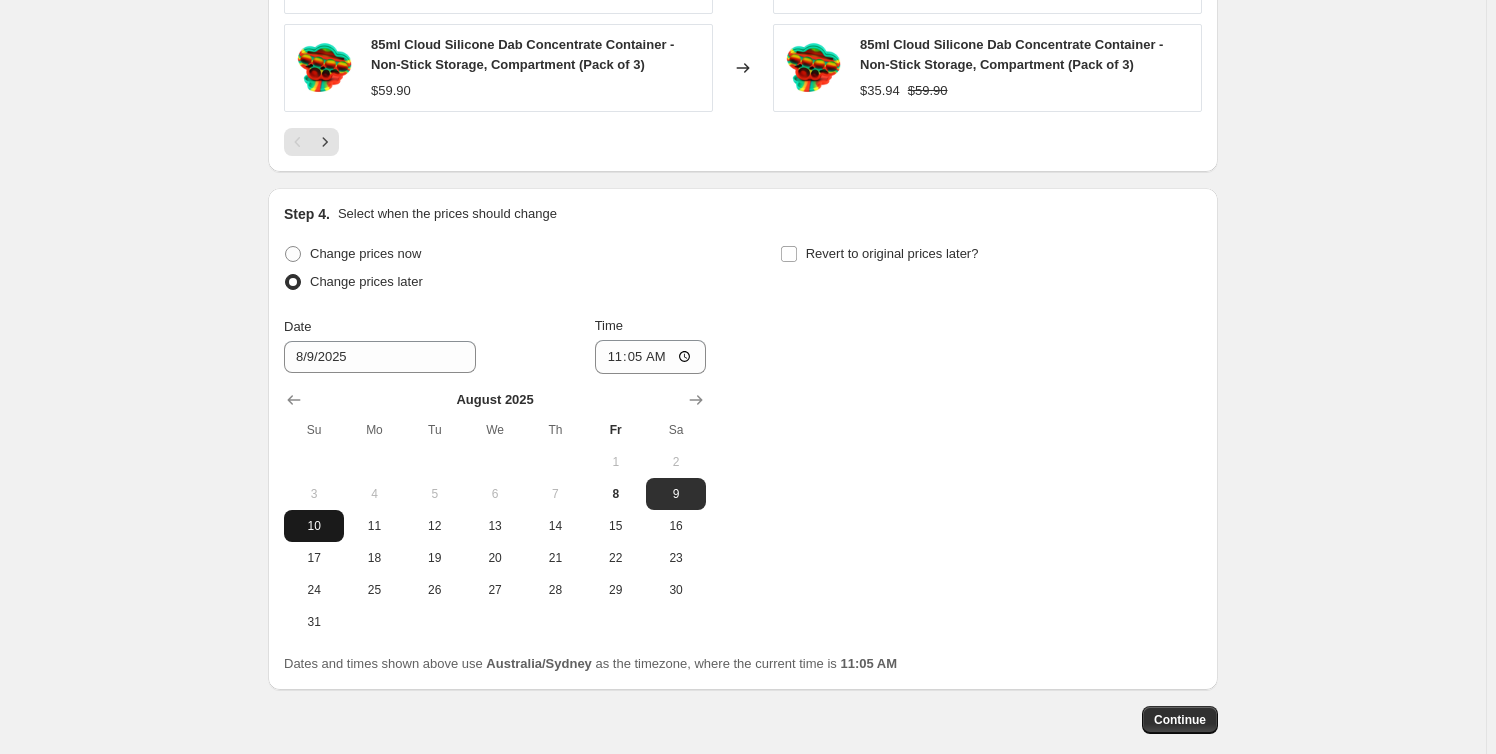 click on "10" at bounding box center [314, 526] 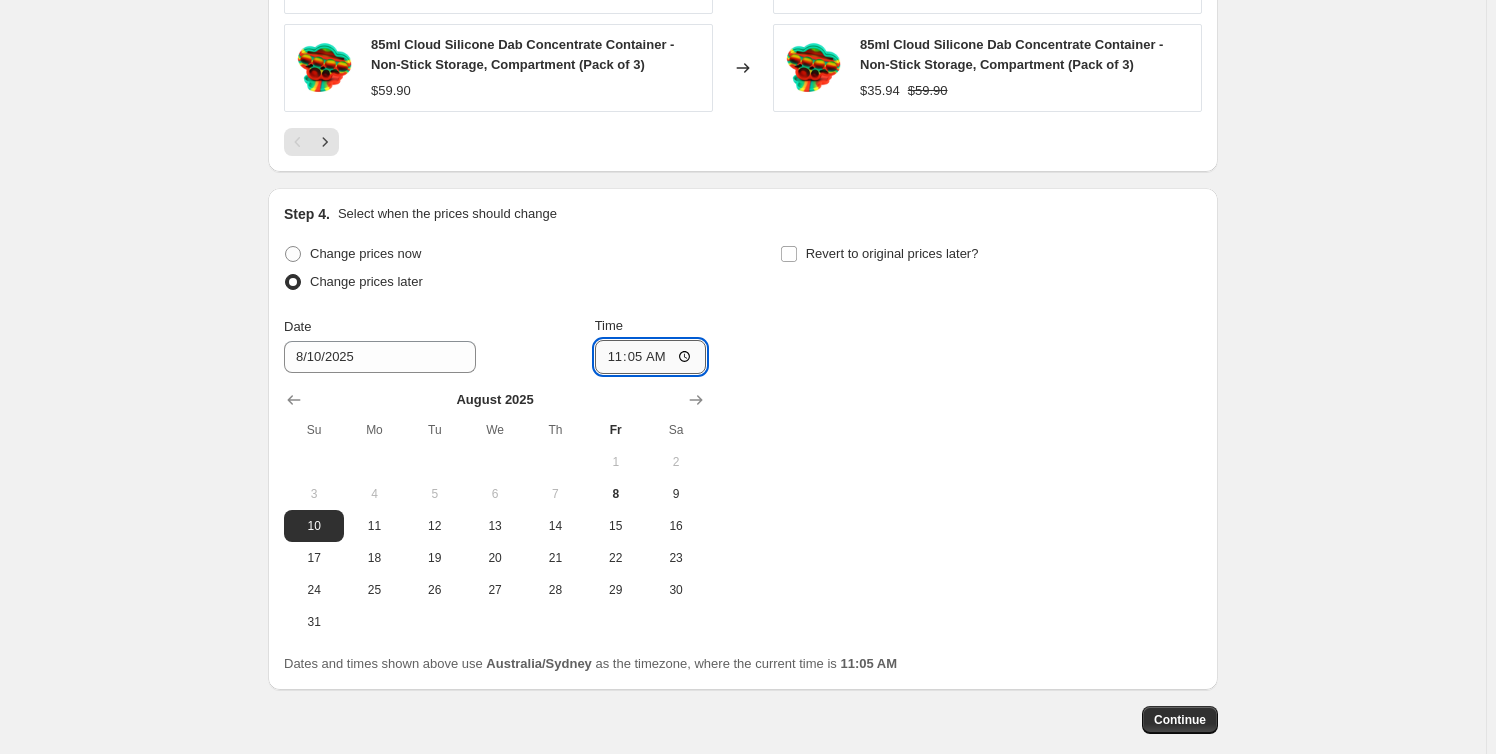 click on "11:05" at bounding box center (651, 357) 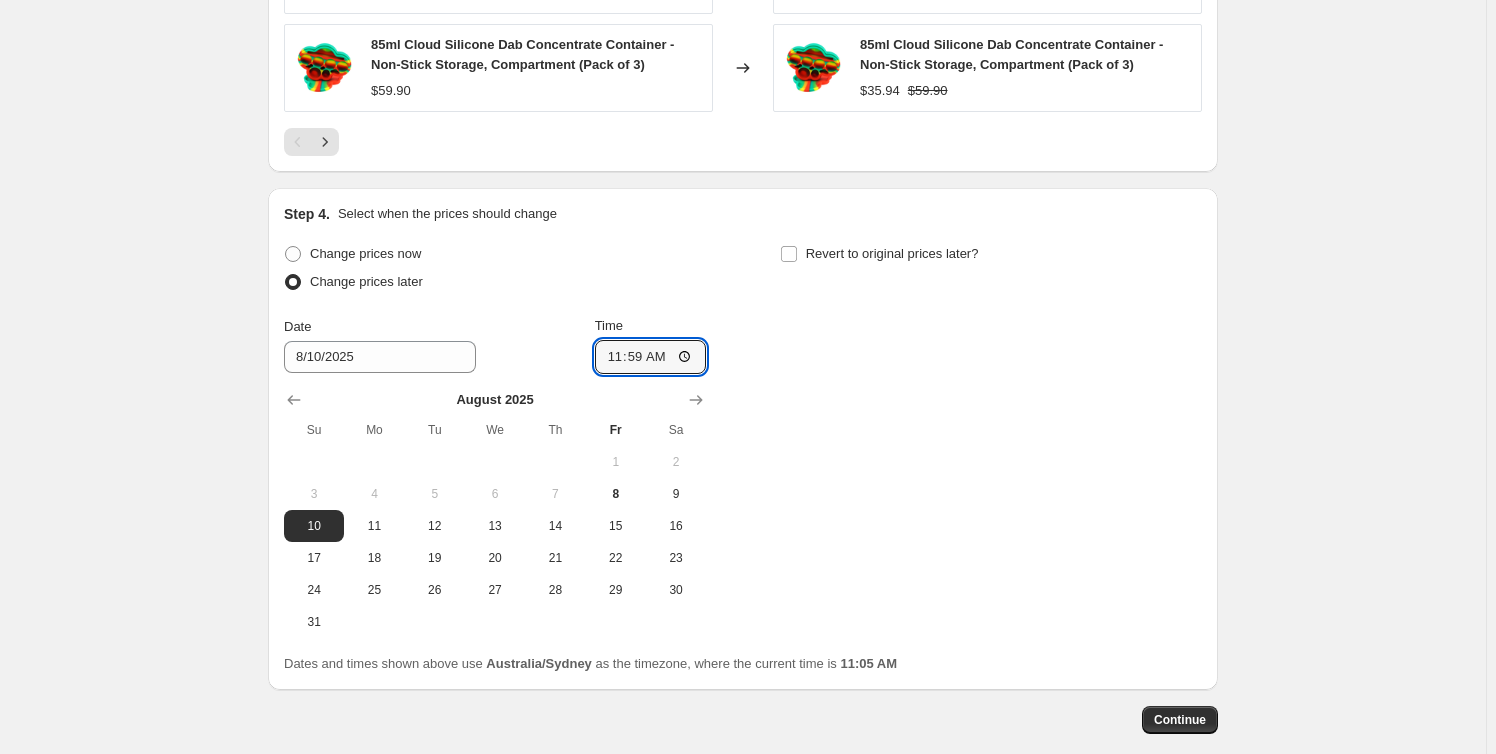 type on "23:59" 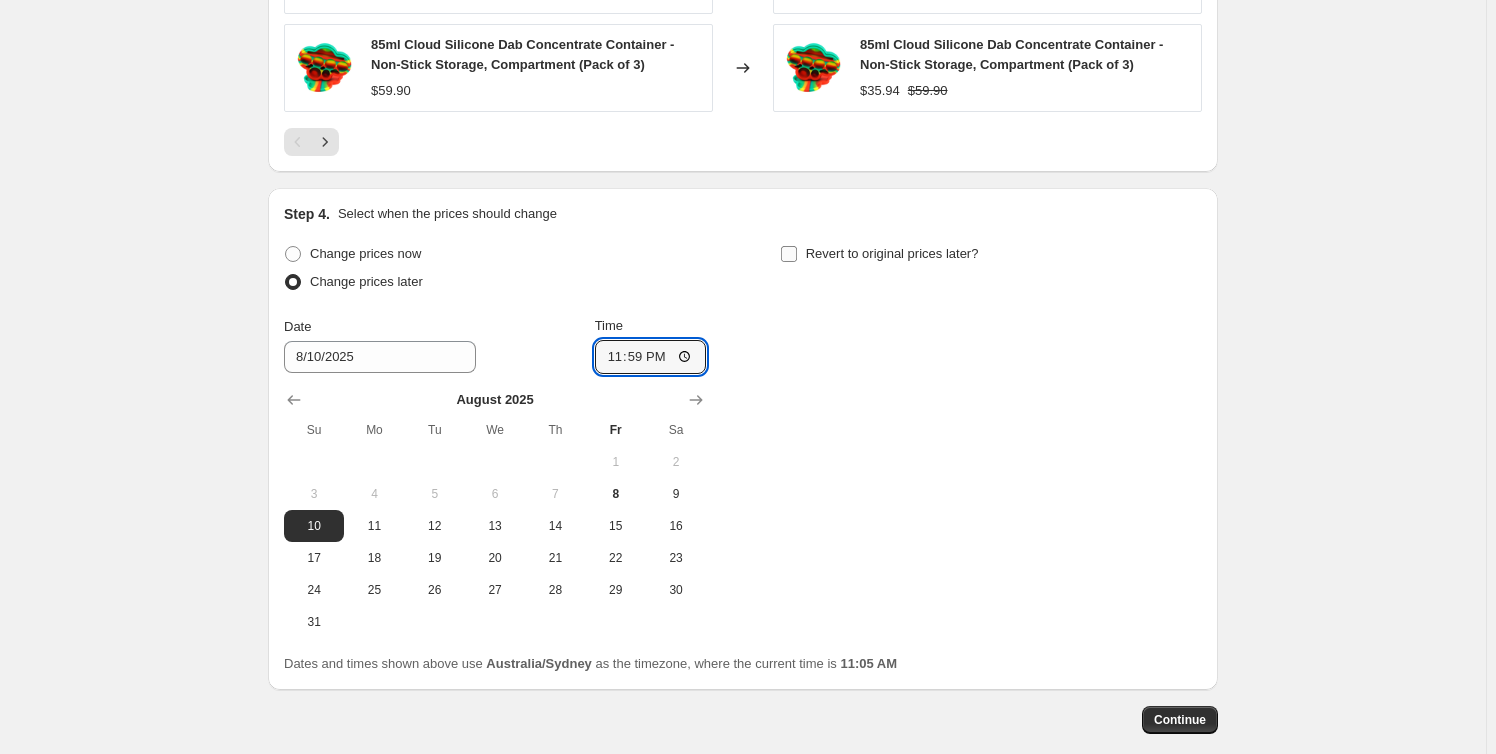 click on "Revert to original prices later?" at bounding box center [879, 254] 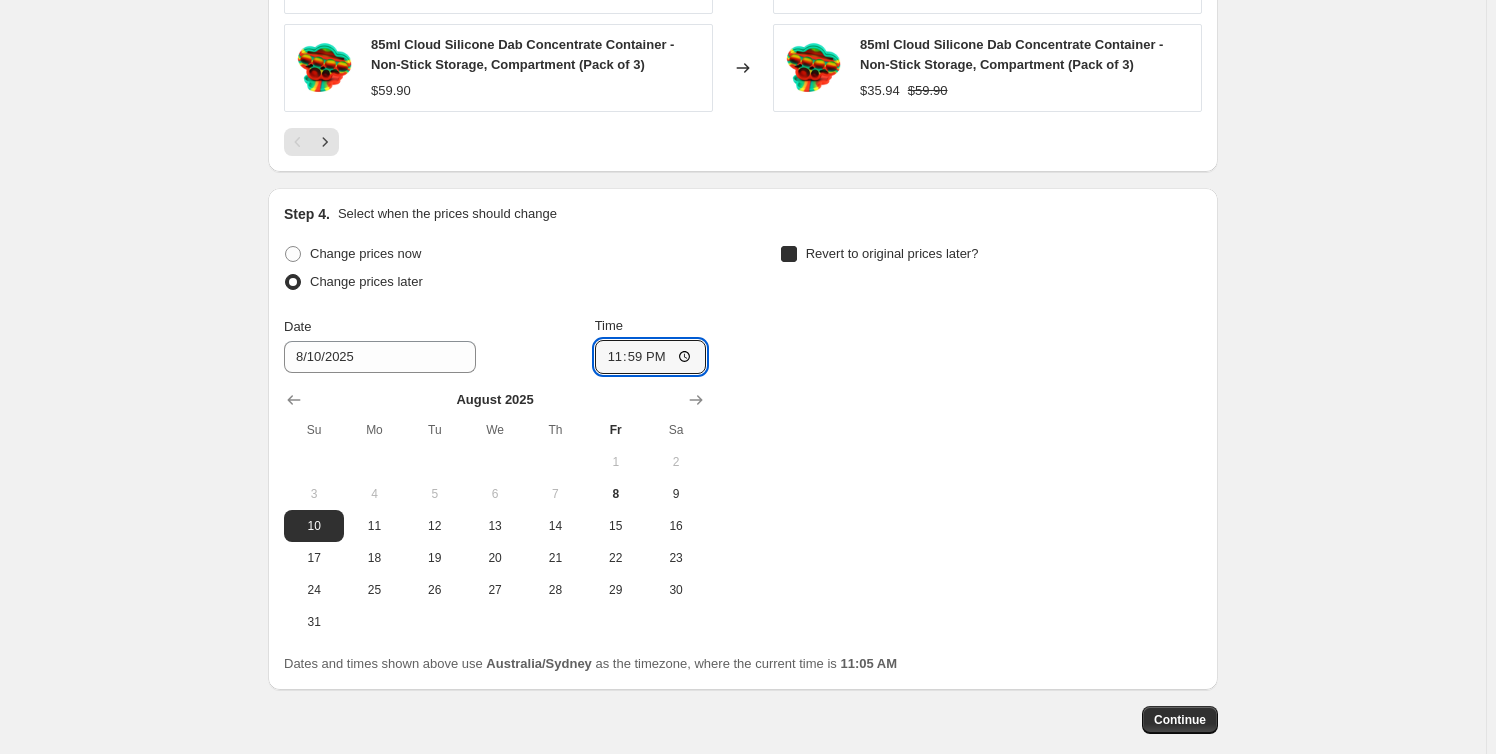 checkbox on "true" 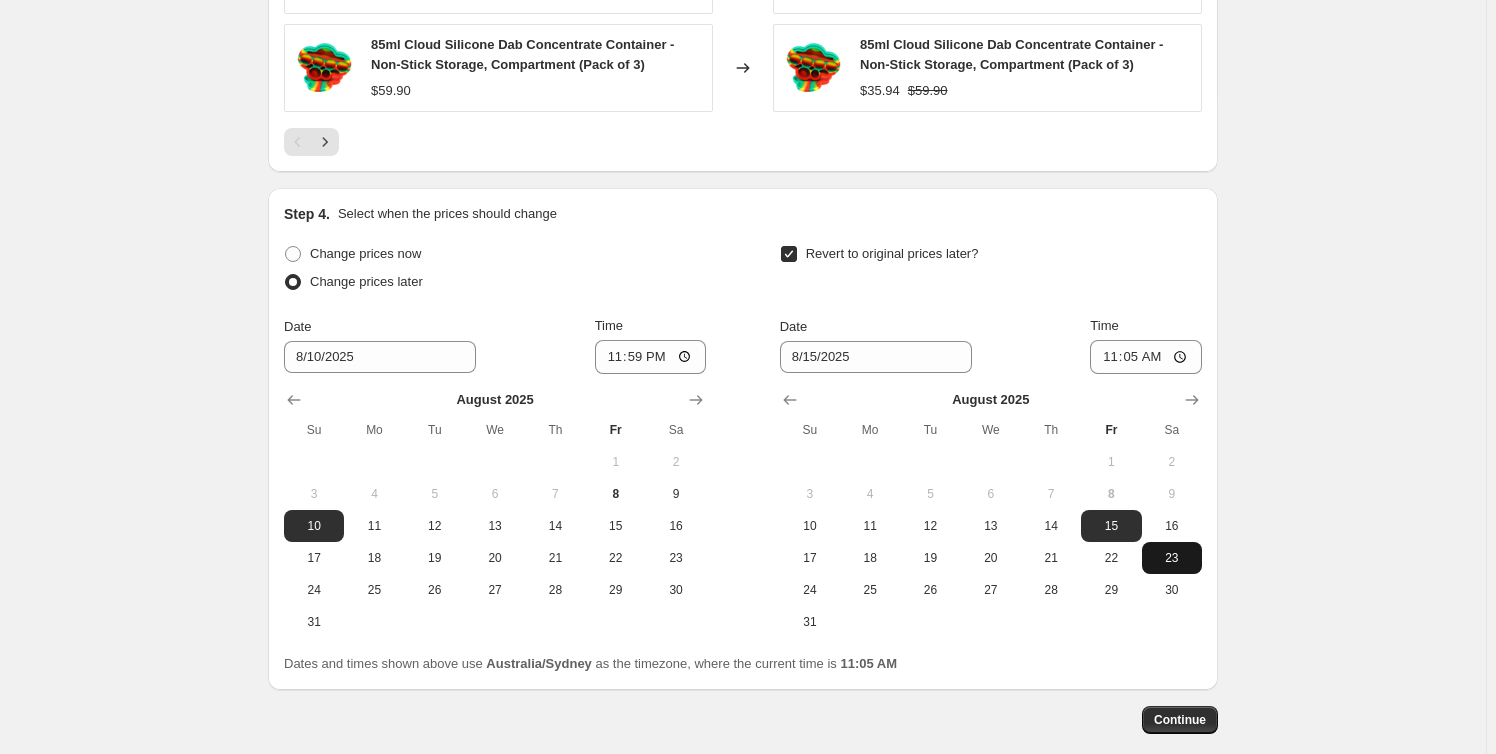 click on "23" at bounding box center [1172, 558] 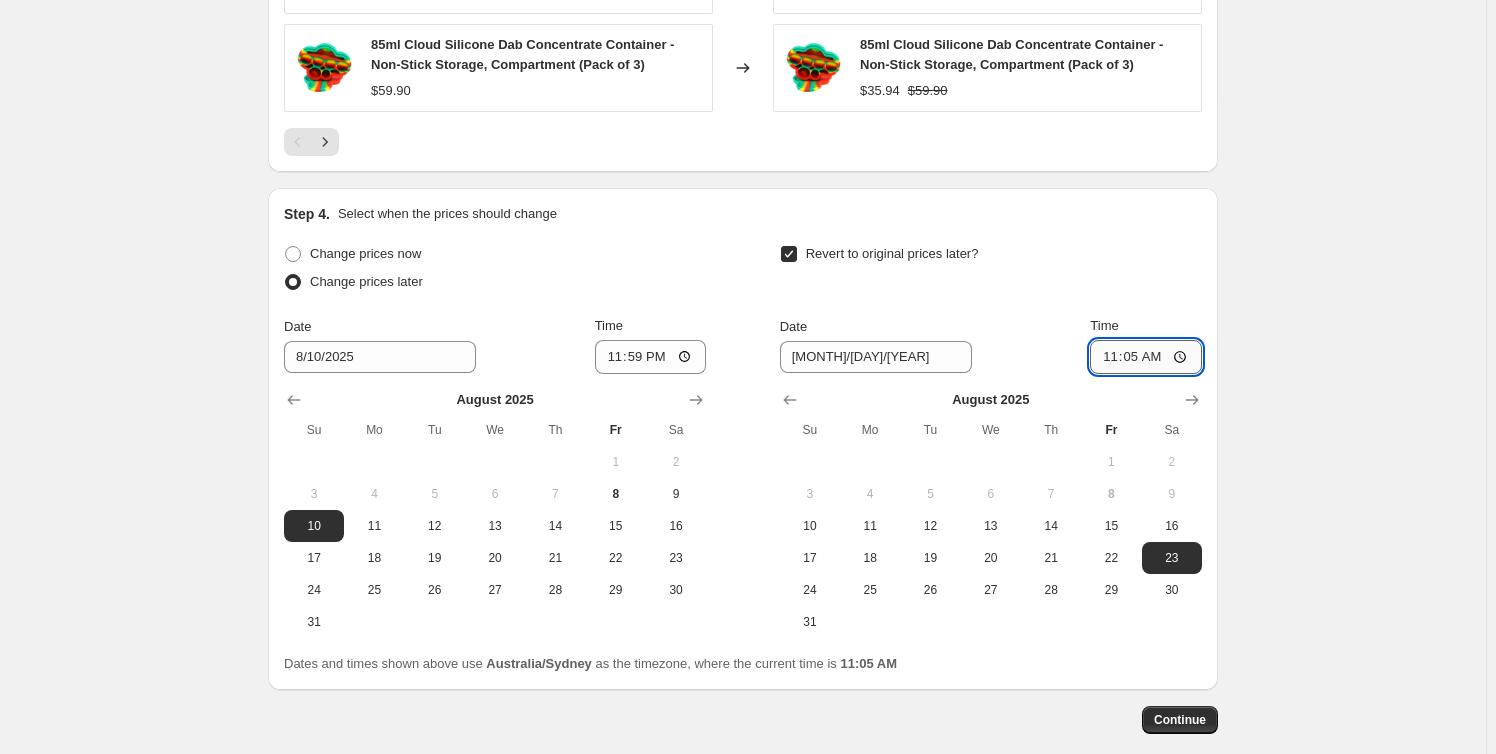 click on "11:05" at bounding box center (1146, 357) 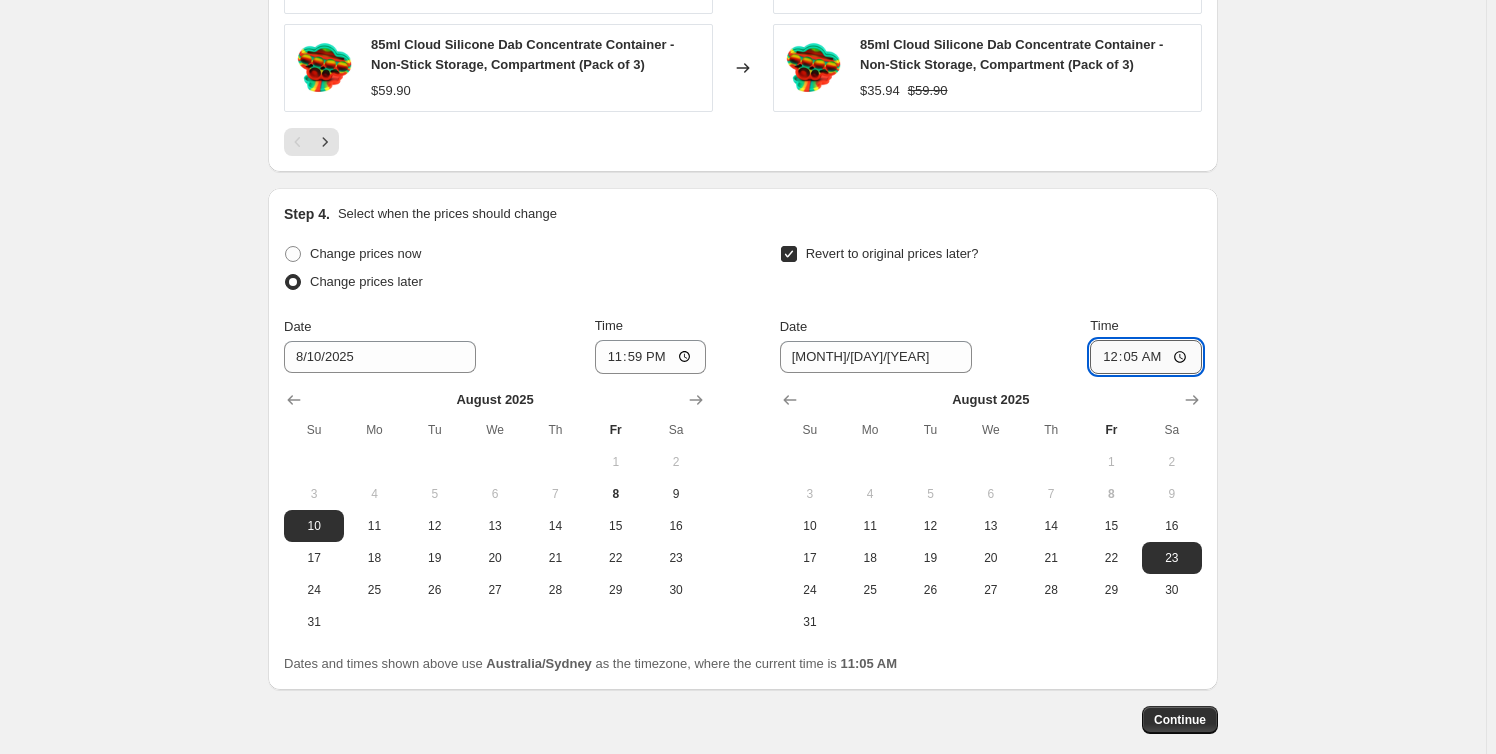 type on "00:00" 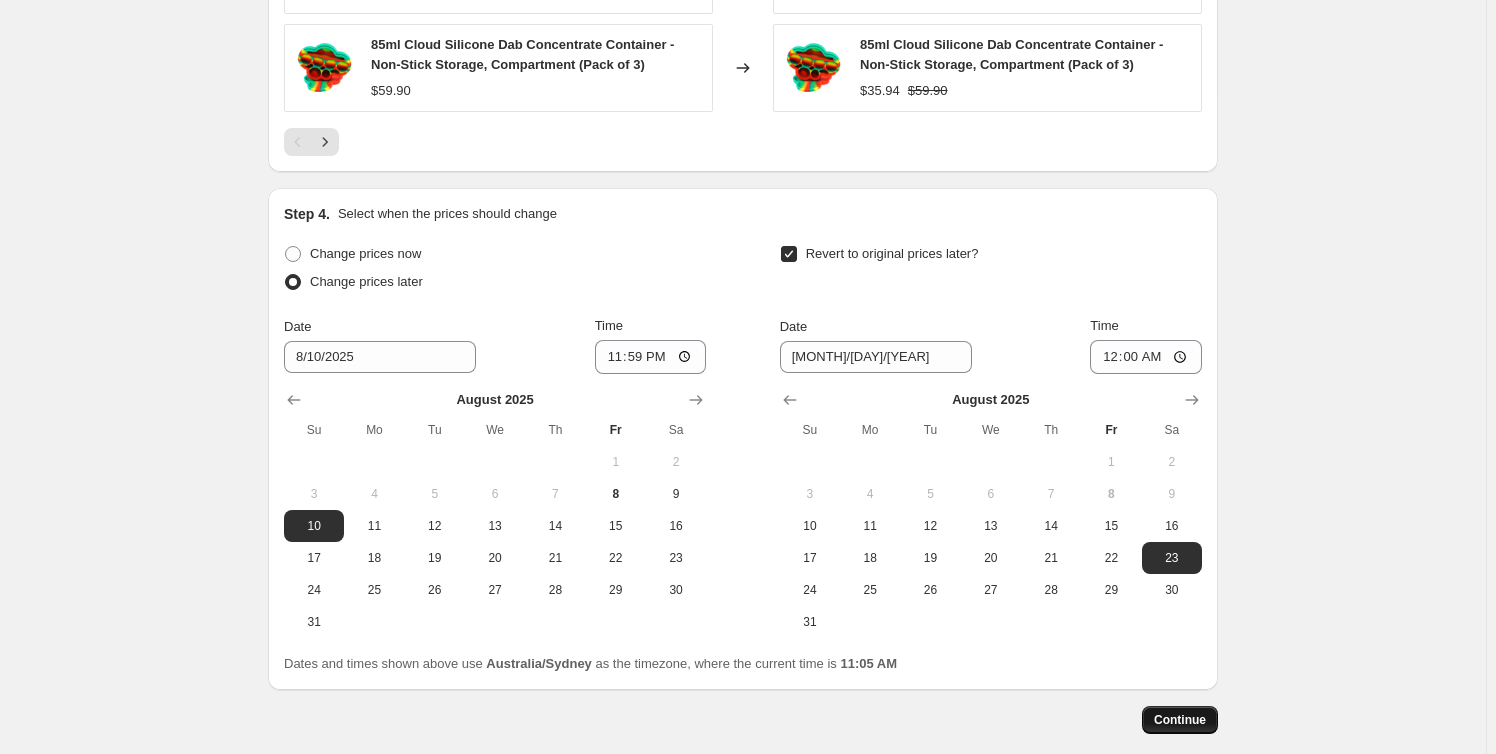click on "Continue" at bounding box center (1180, 720) 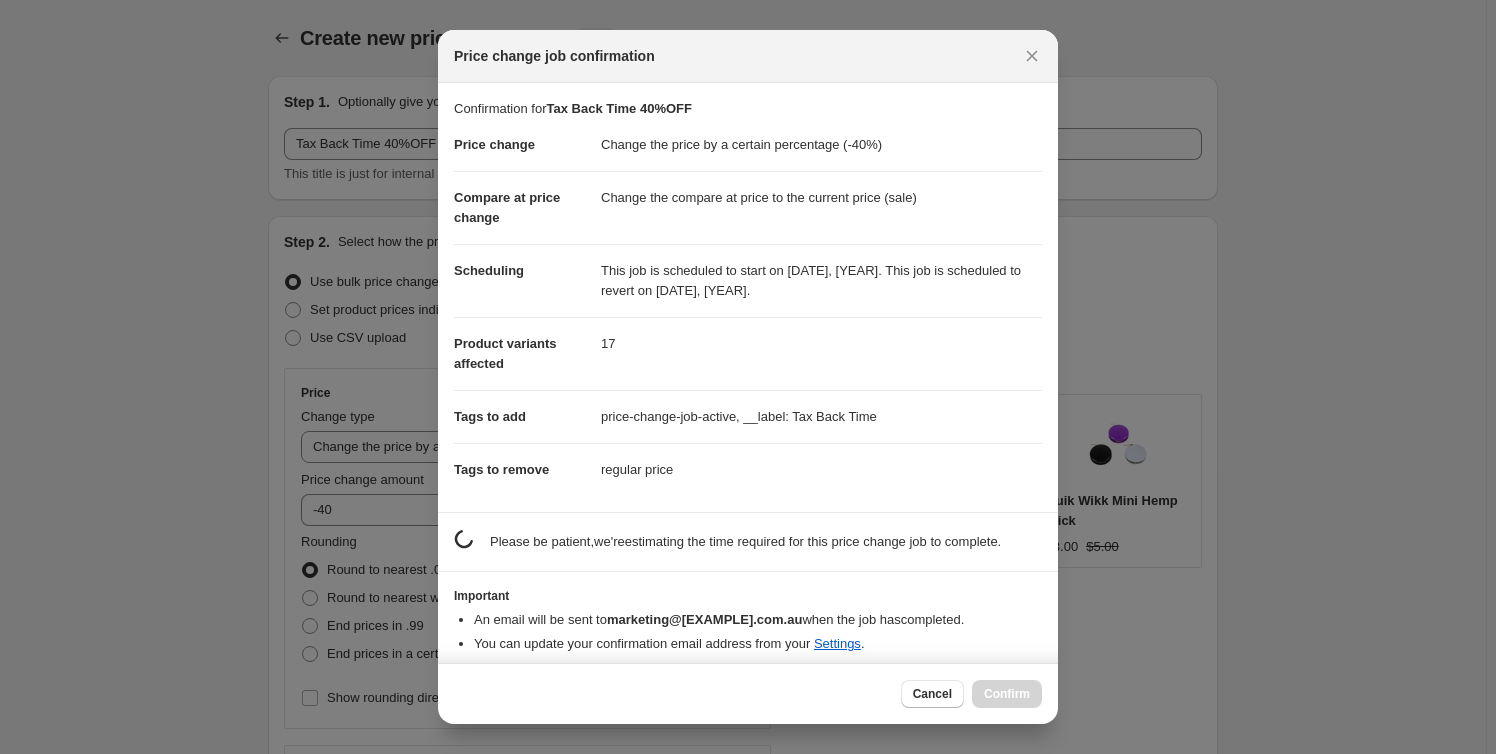 scroll, scrollTop: 1709, scrollLeft: 0, axis: vertical 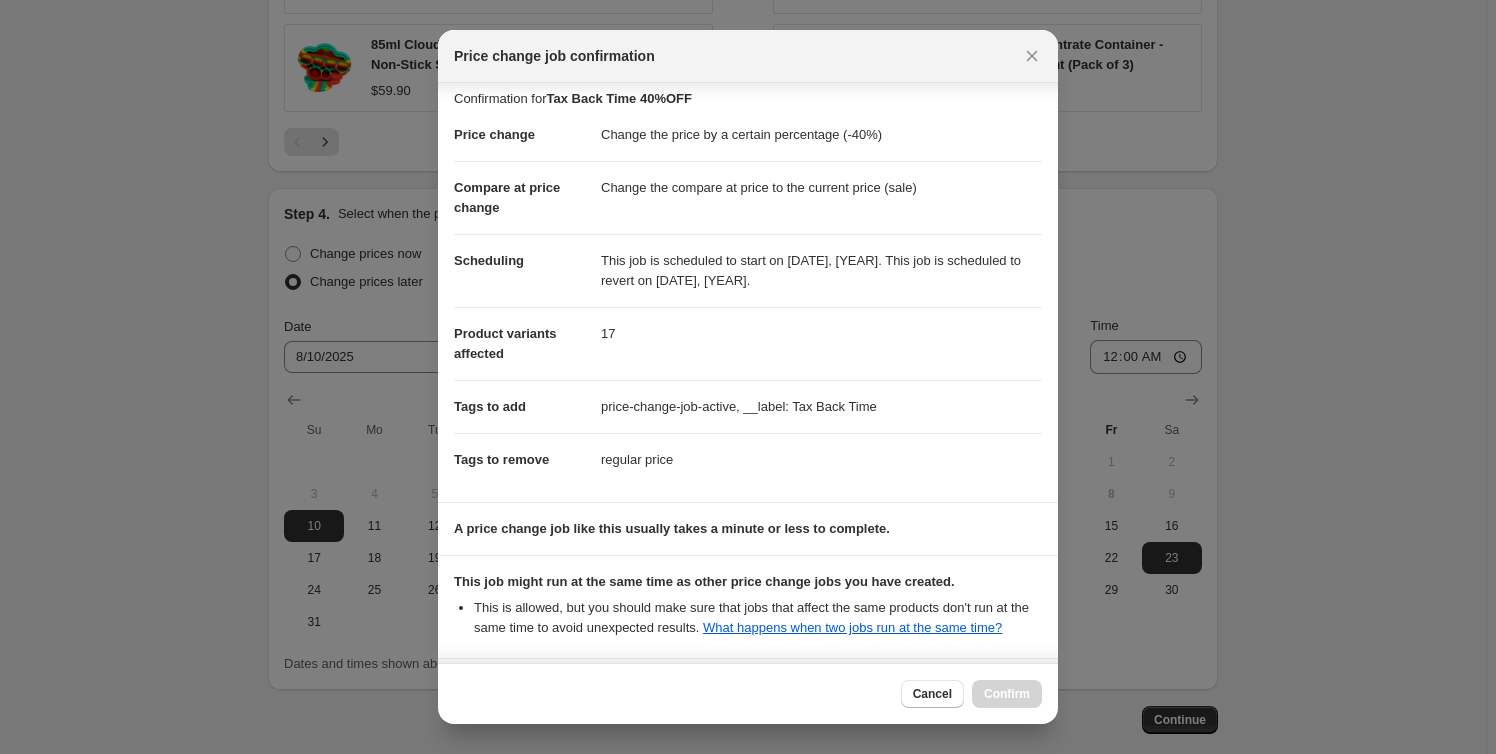 click on "Price change job confirmation" at bounding box center [748, 56] 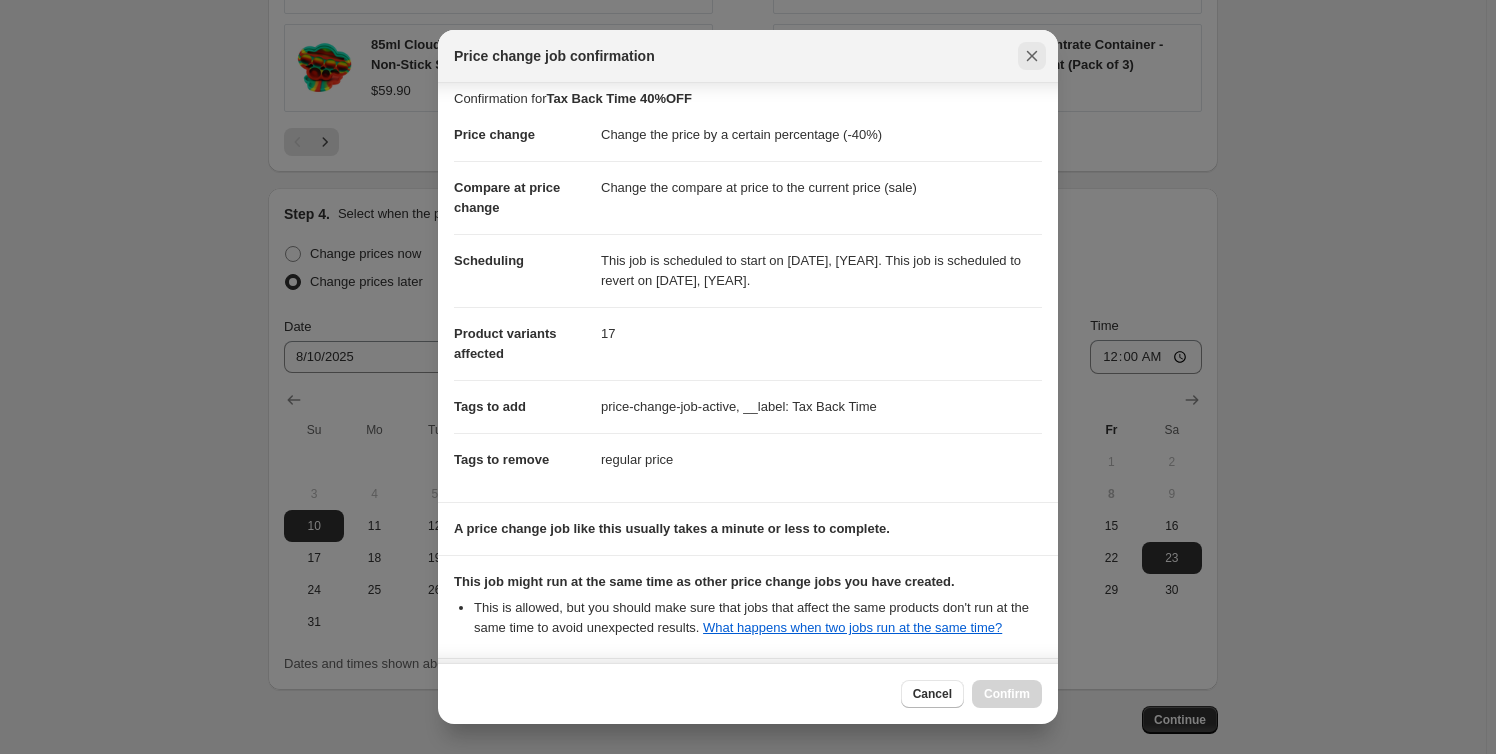 click 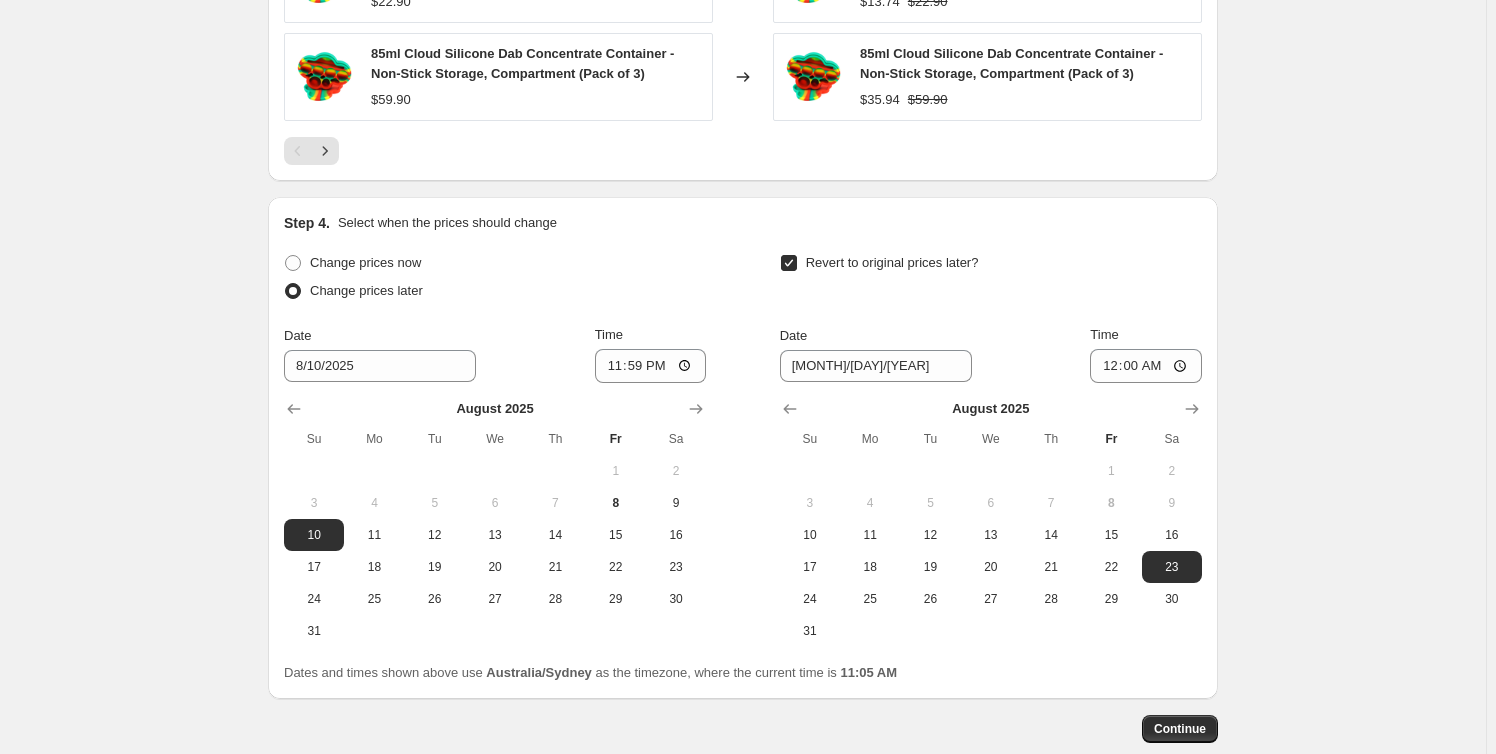 scroll, scrollTop: 1810, scrollLeft: 0, axis: vertical 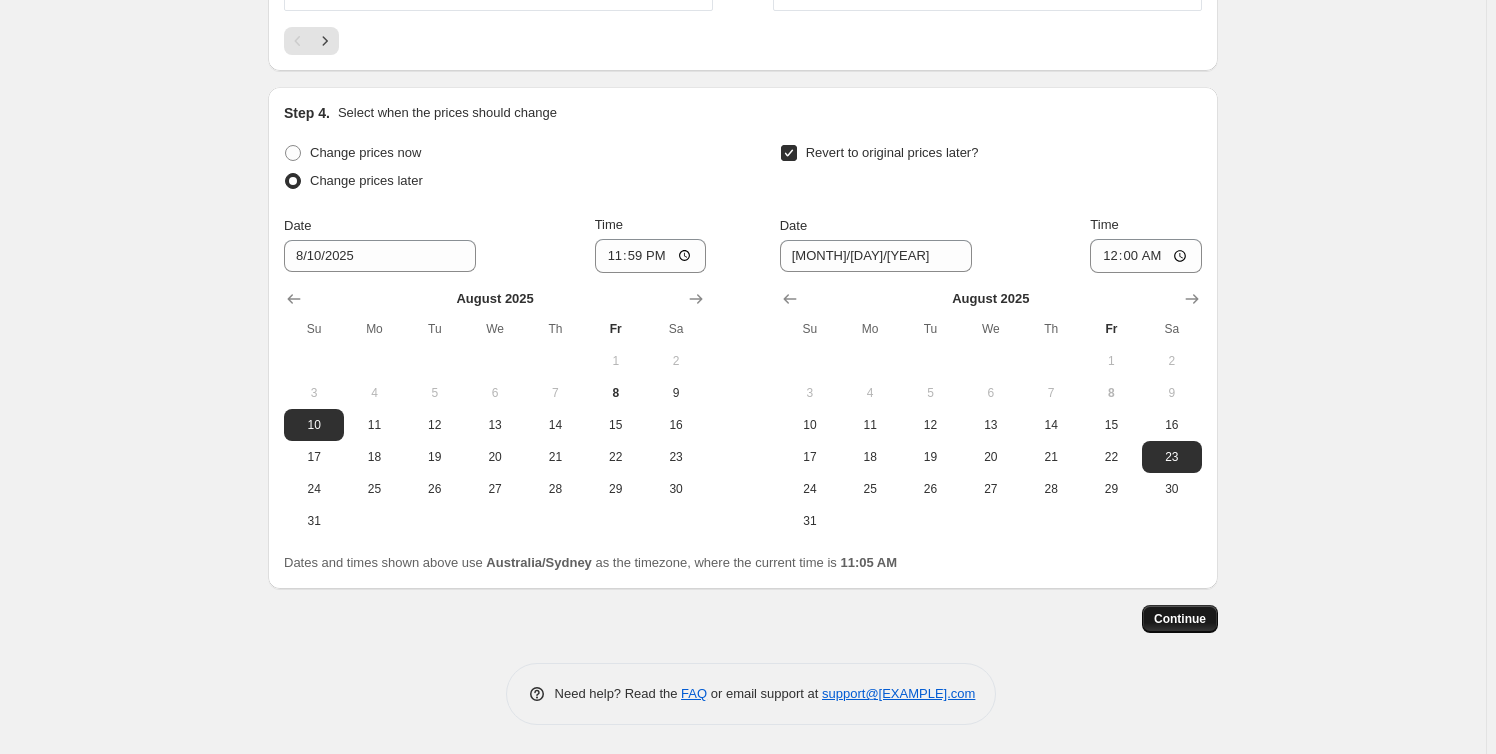 click on "Continue" at bounding box center [1180, 619] 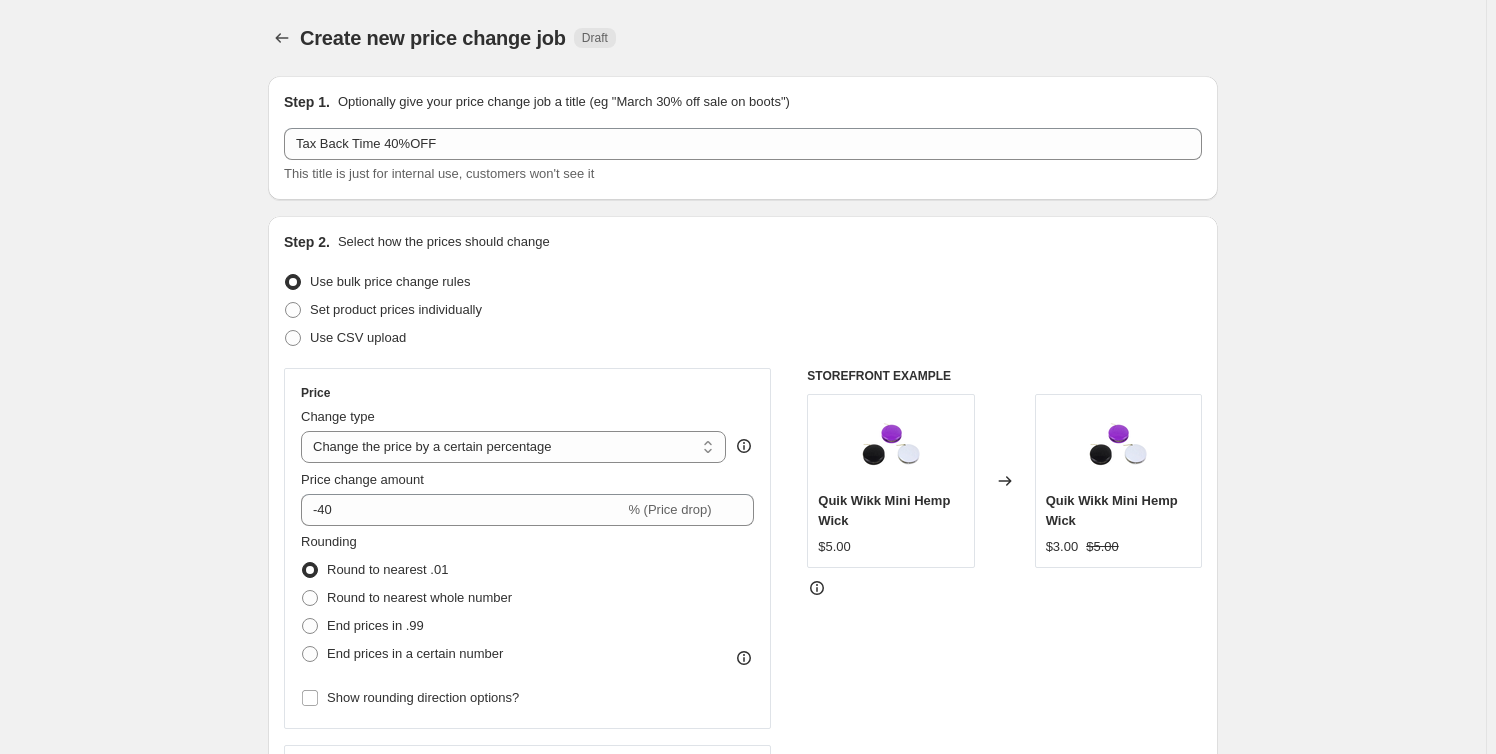 scroll, scrollTop: 1810, scrollLeft: 0, axis: vertical 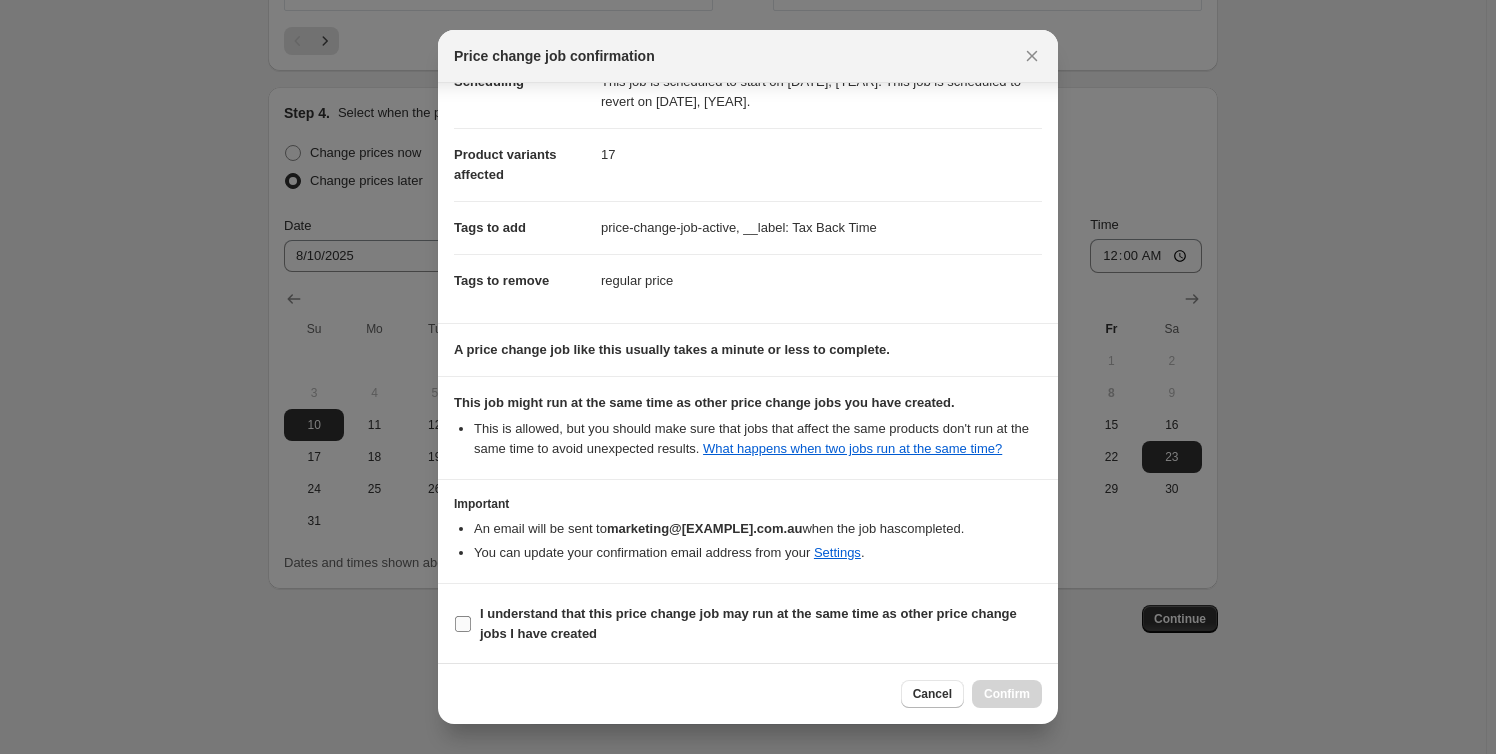 click on "I understand that this price change job may run at the same time as other price change jobs I have created" at bounding box center (748, 624) 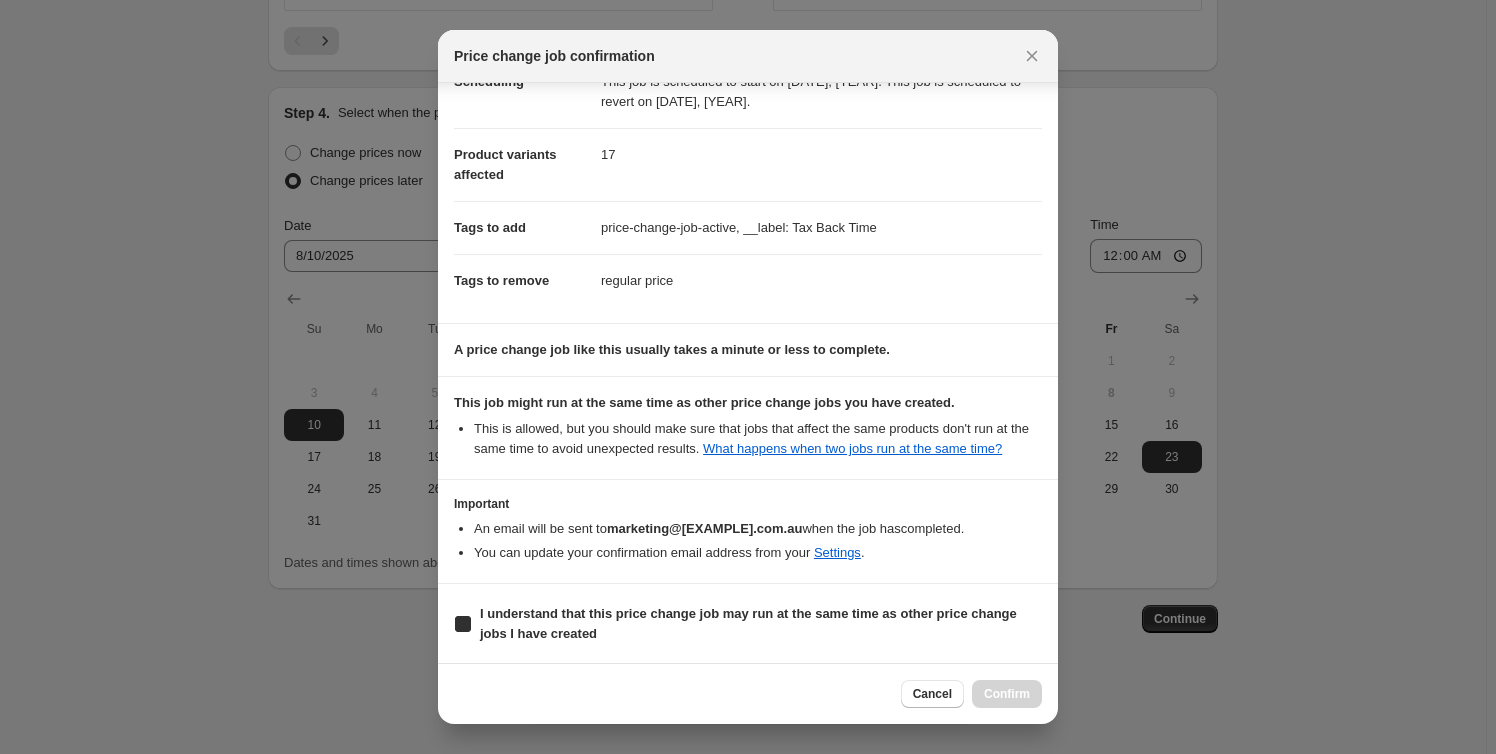 checkbox on "true" 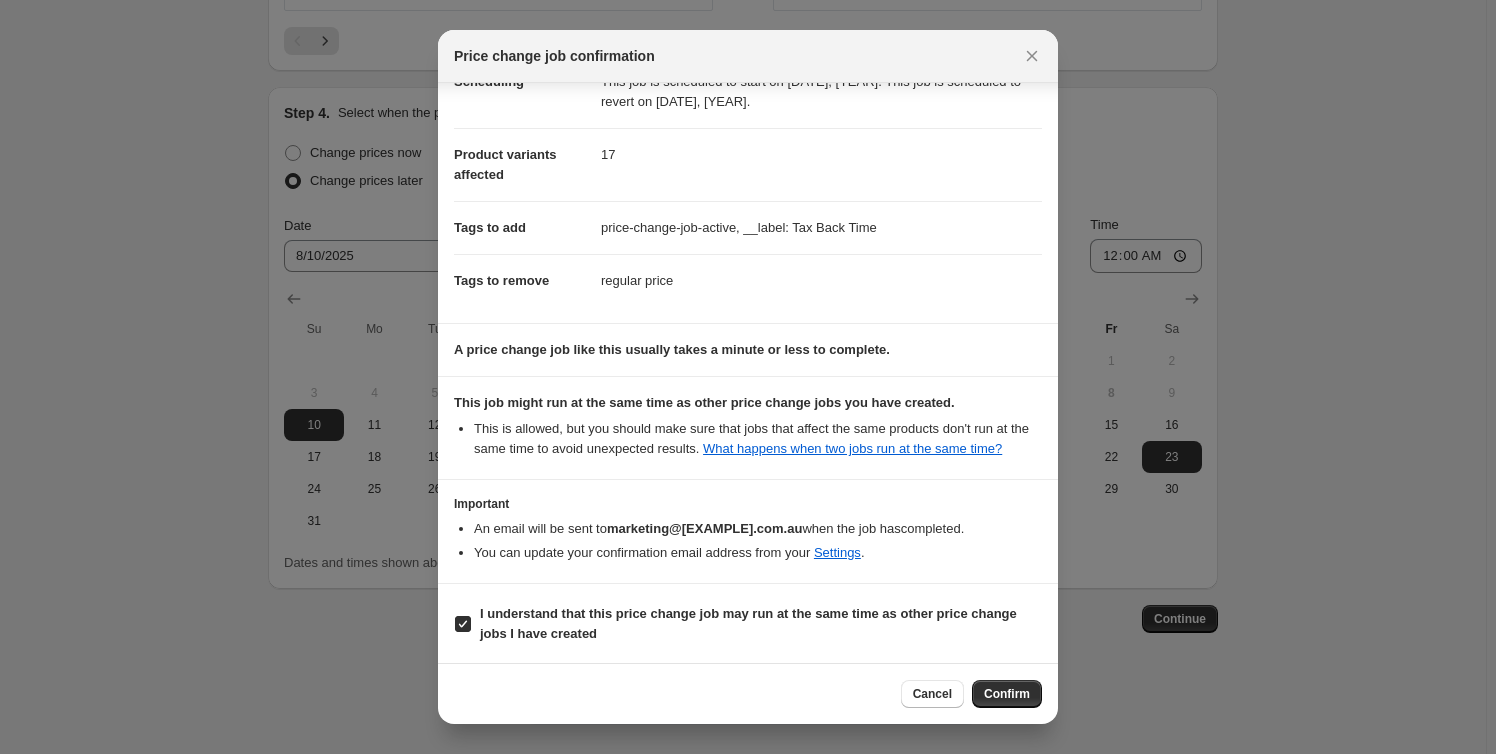 click on "Confirm" at bounding box center [1007, 694] 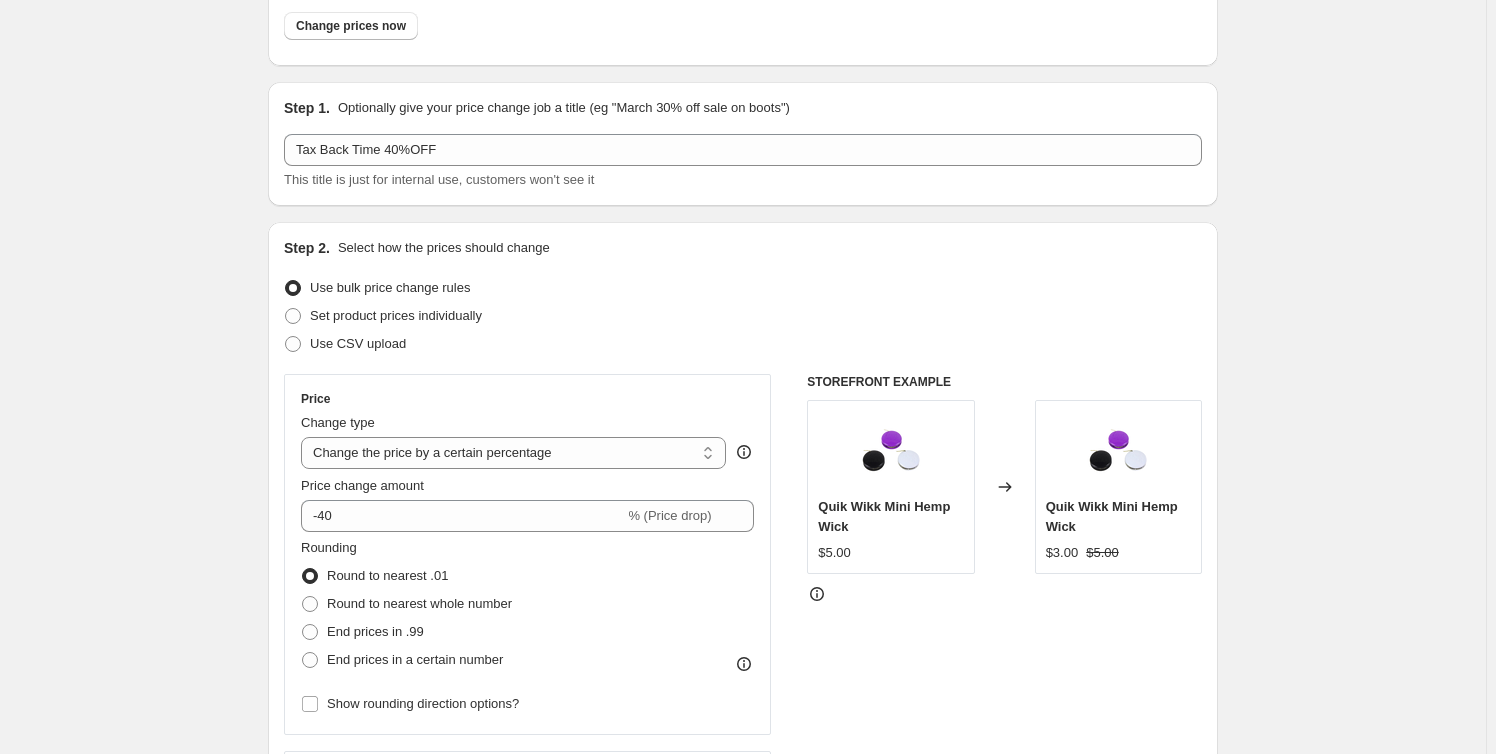 scroll, scrollTop: 0, scrollLeft: 0, axis: both 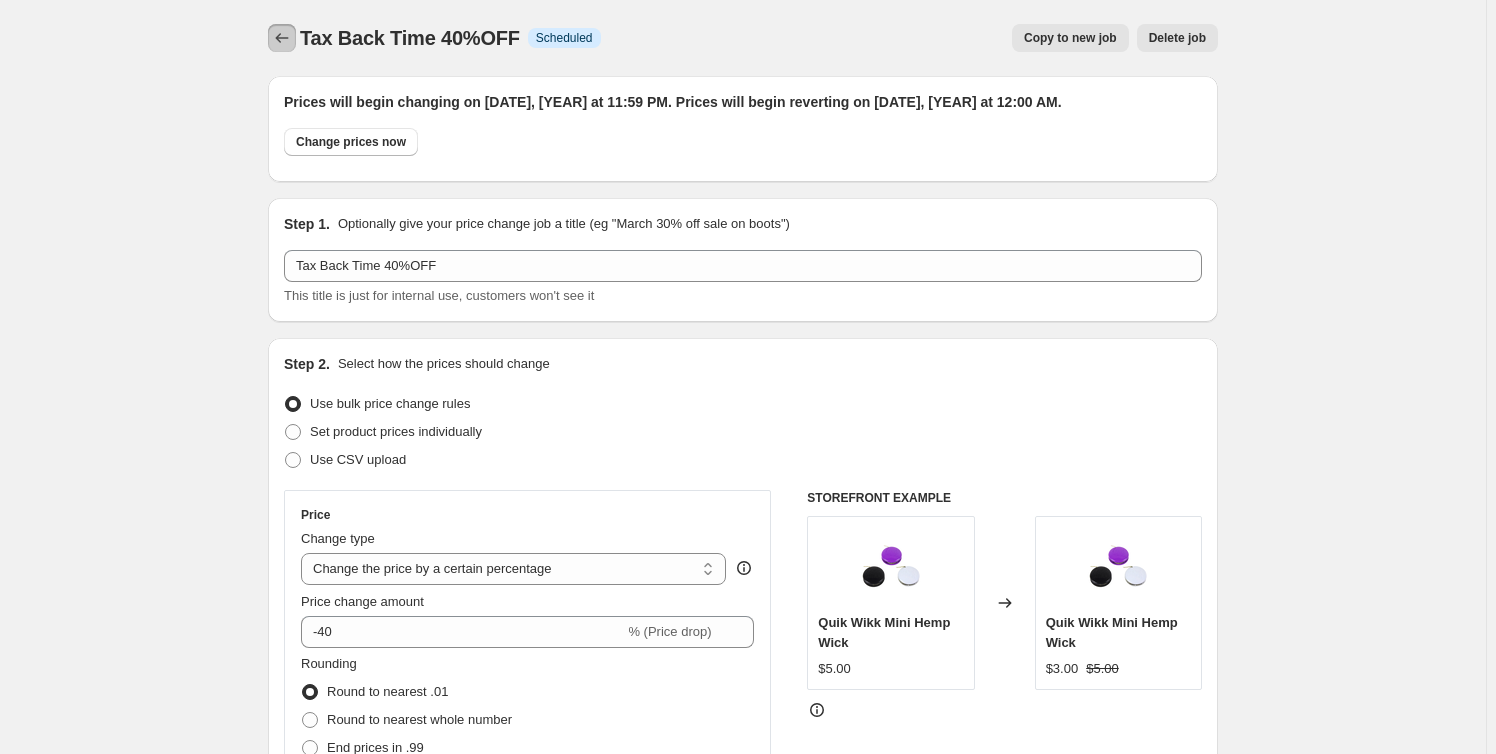 click 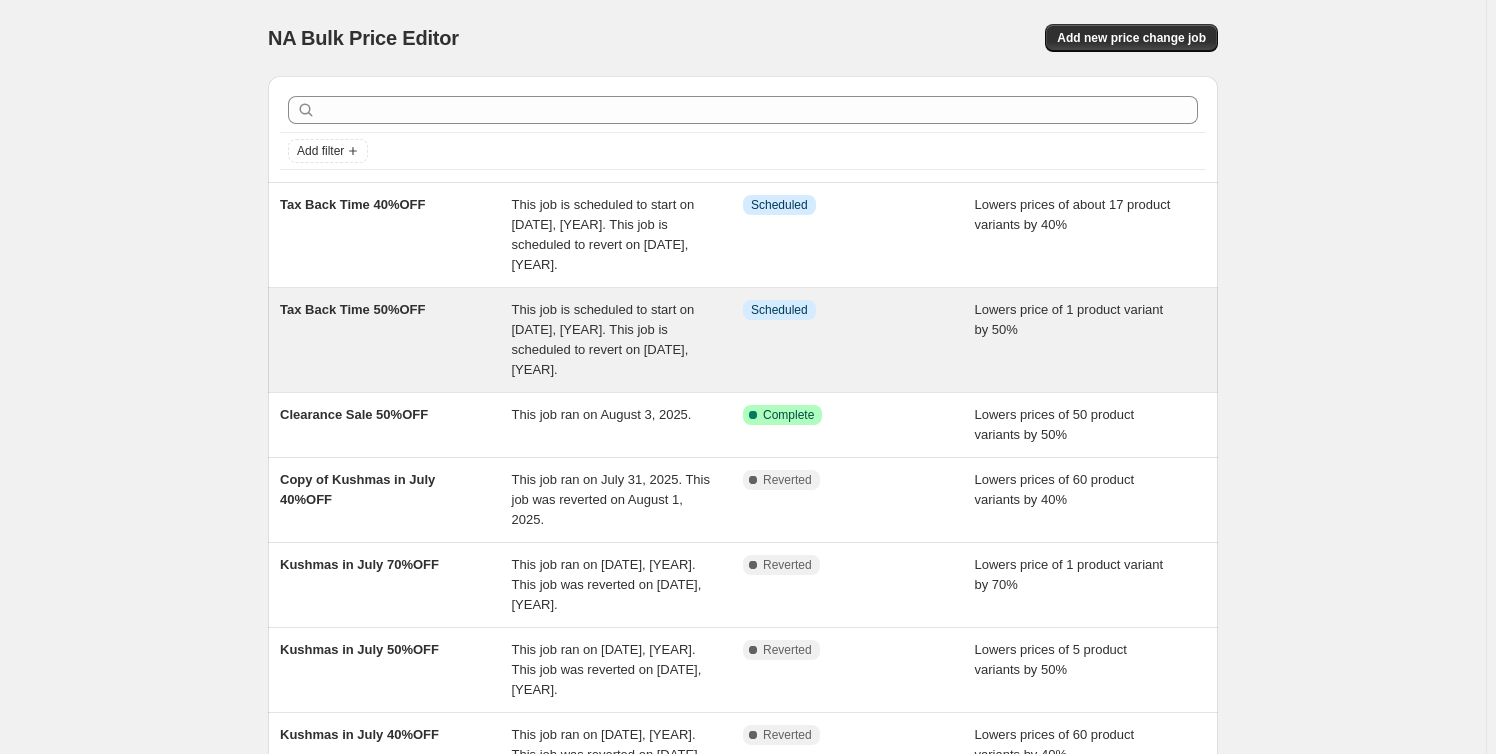 click on "This job is scheduled to start on [DATE], [YEAR]. This job is scheduled to revert on [DATE], [YEAR]." at bounding box center [603, 339] 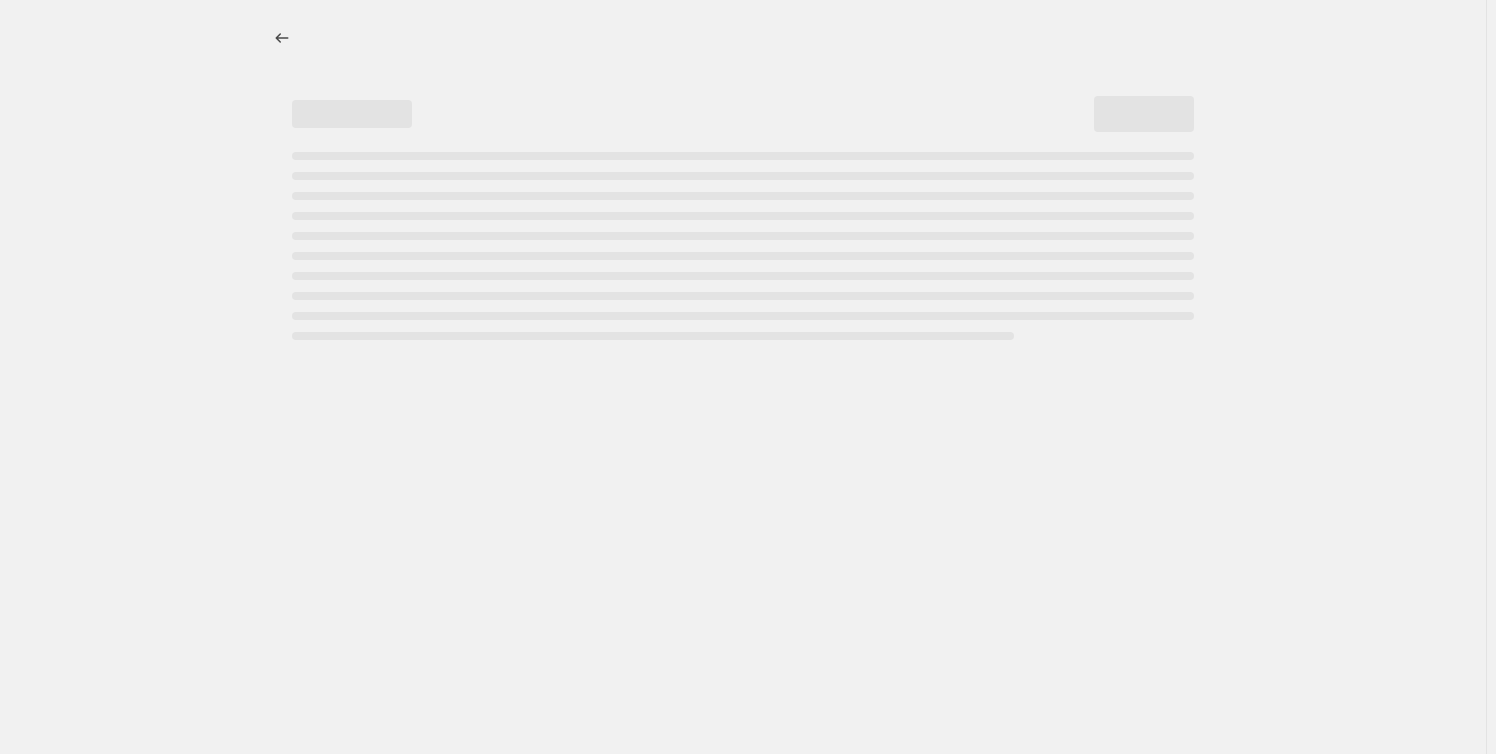 select on "percentage" 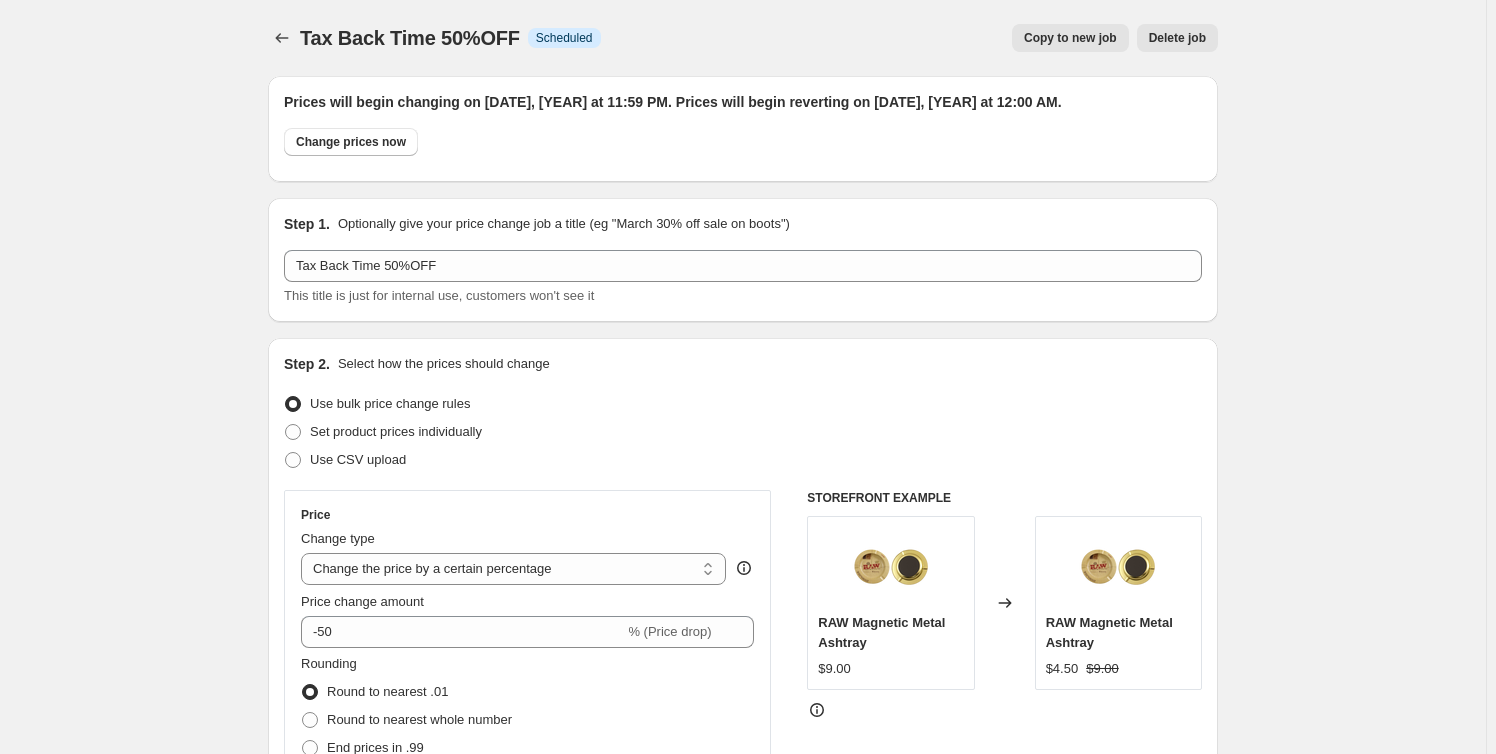 click on "Copy to new job" at bounding box center (1070, 38) 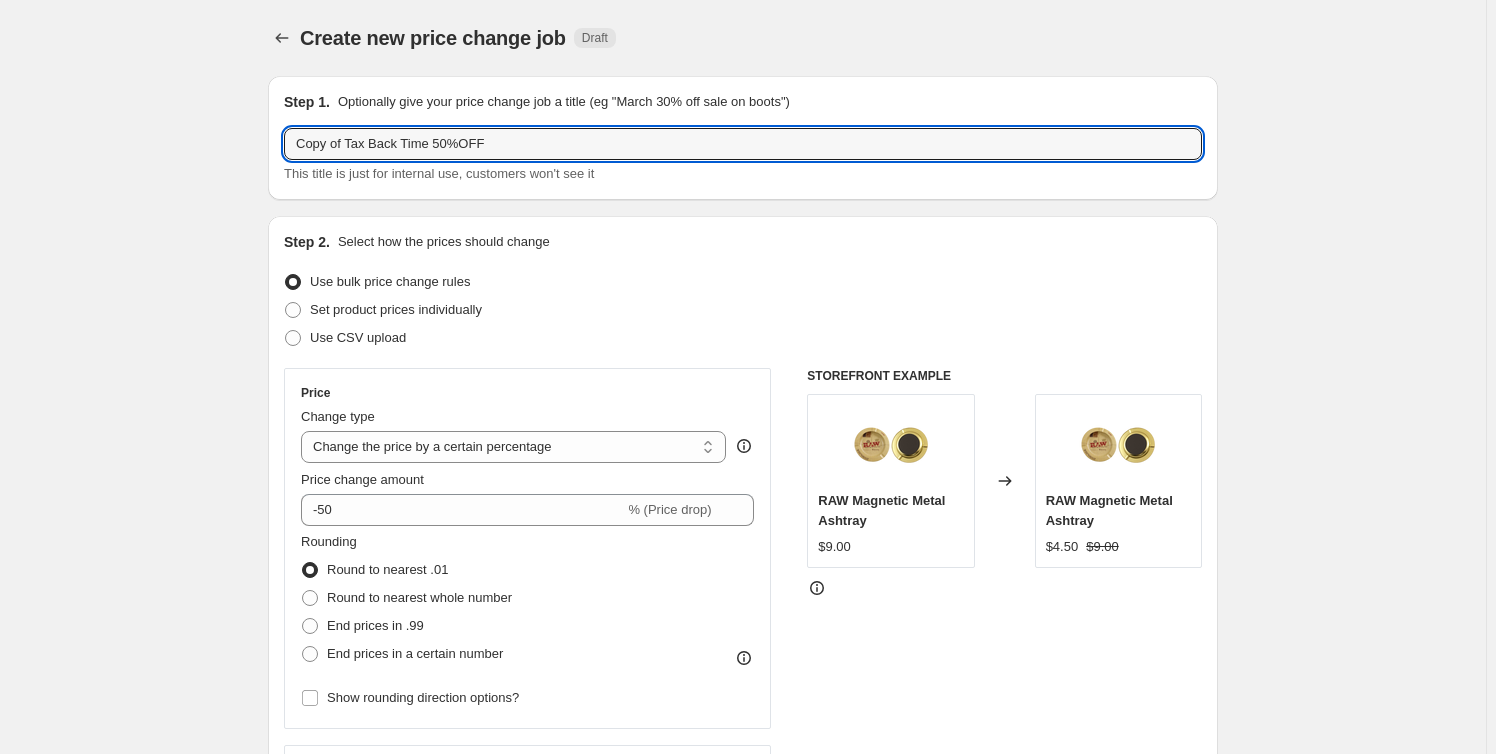 drag, startPoint x: 348, startPoint y: 147, endPoint x: 241, endPoint y: 173, distance: 110.11358 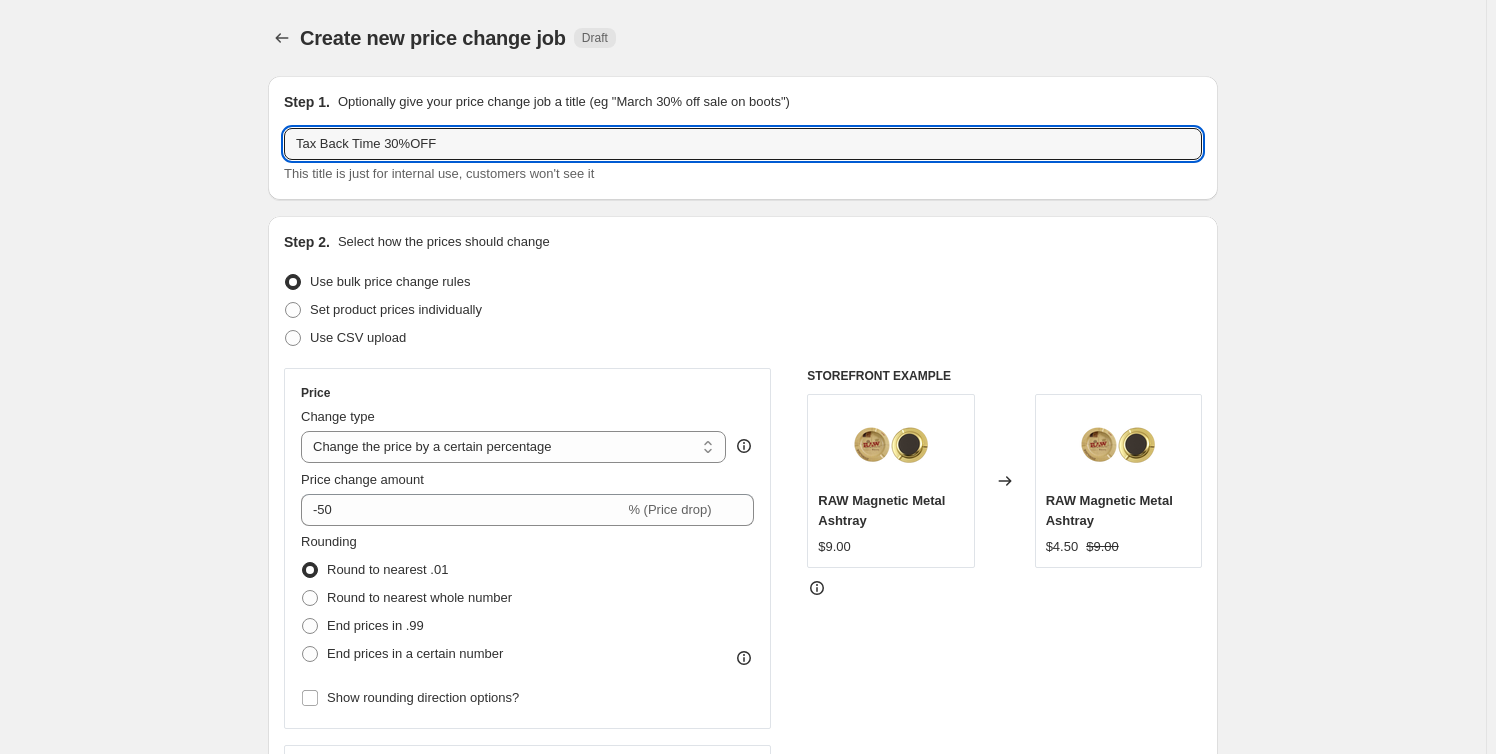 type on "Tax Back Time 30%OFF" 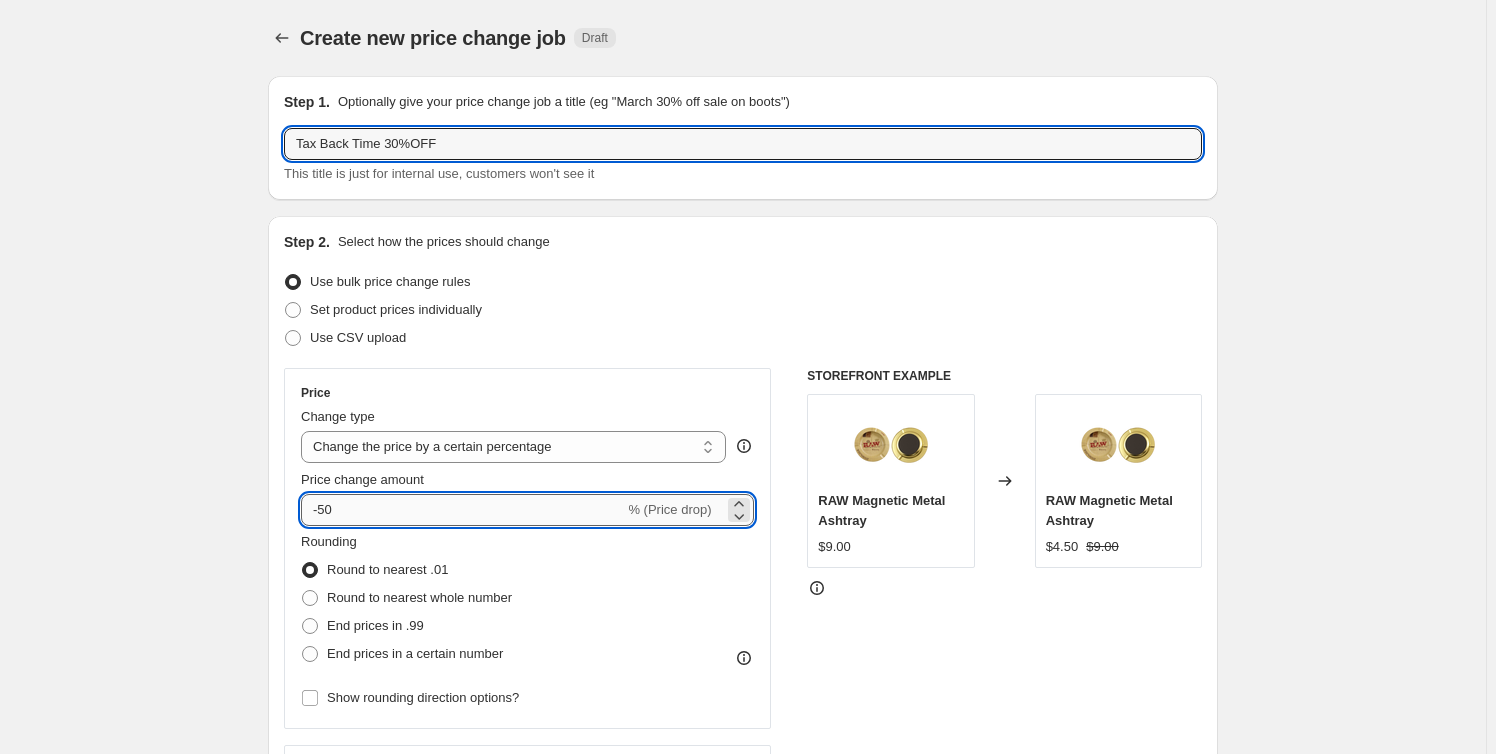 click on "-50" at bounding box center (462, 510) 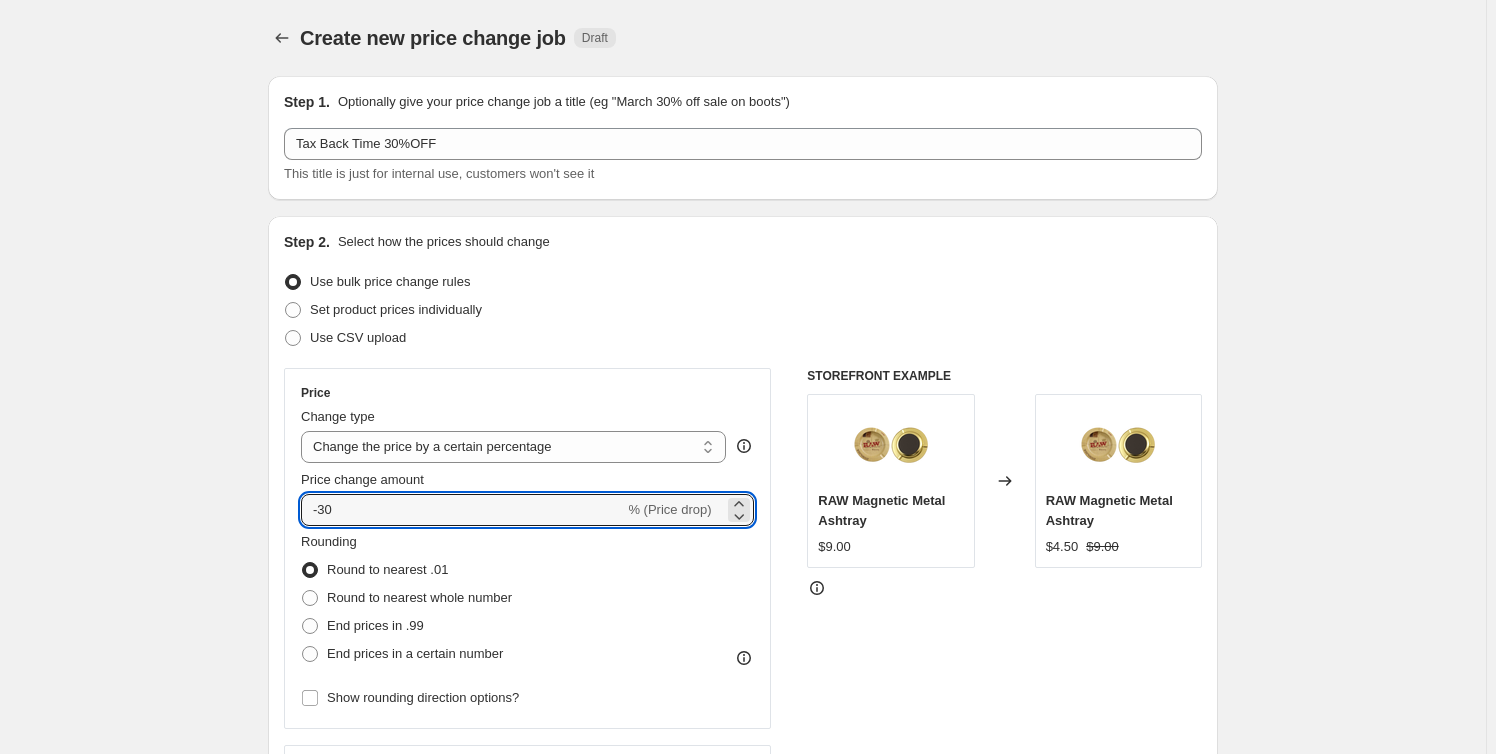 type on "-30" 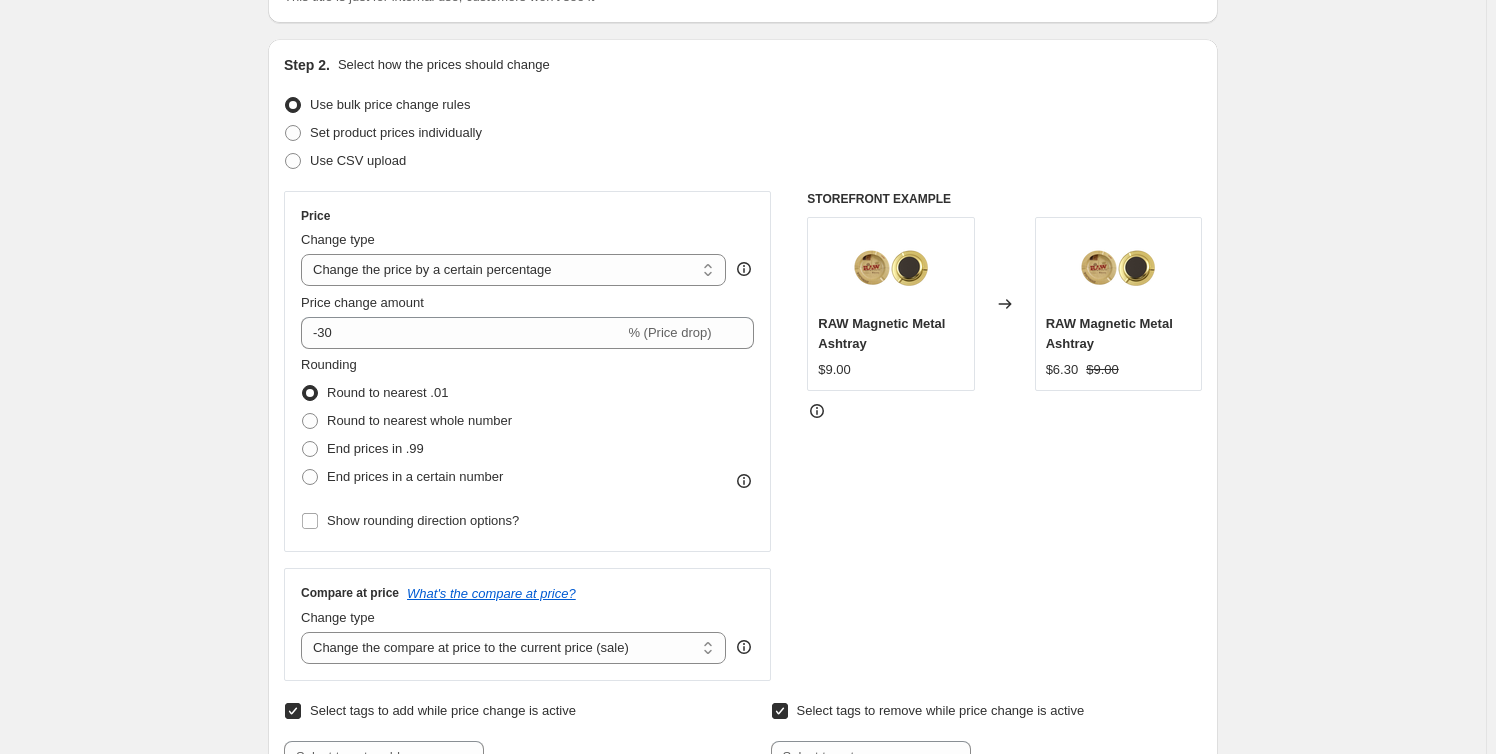 scroll, scrollTop: 363, scrollLeft: 0, axis: vertical 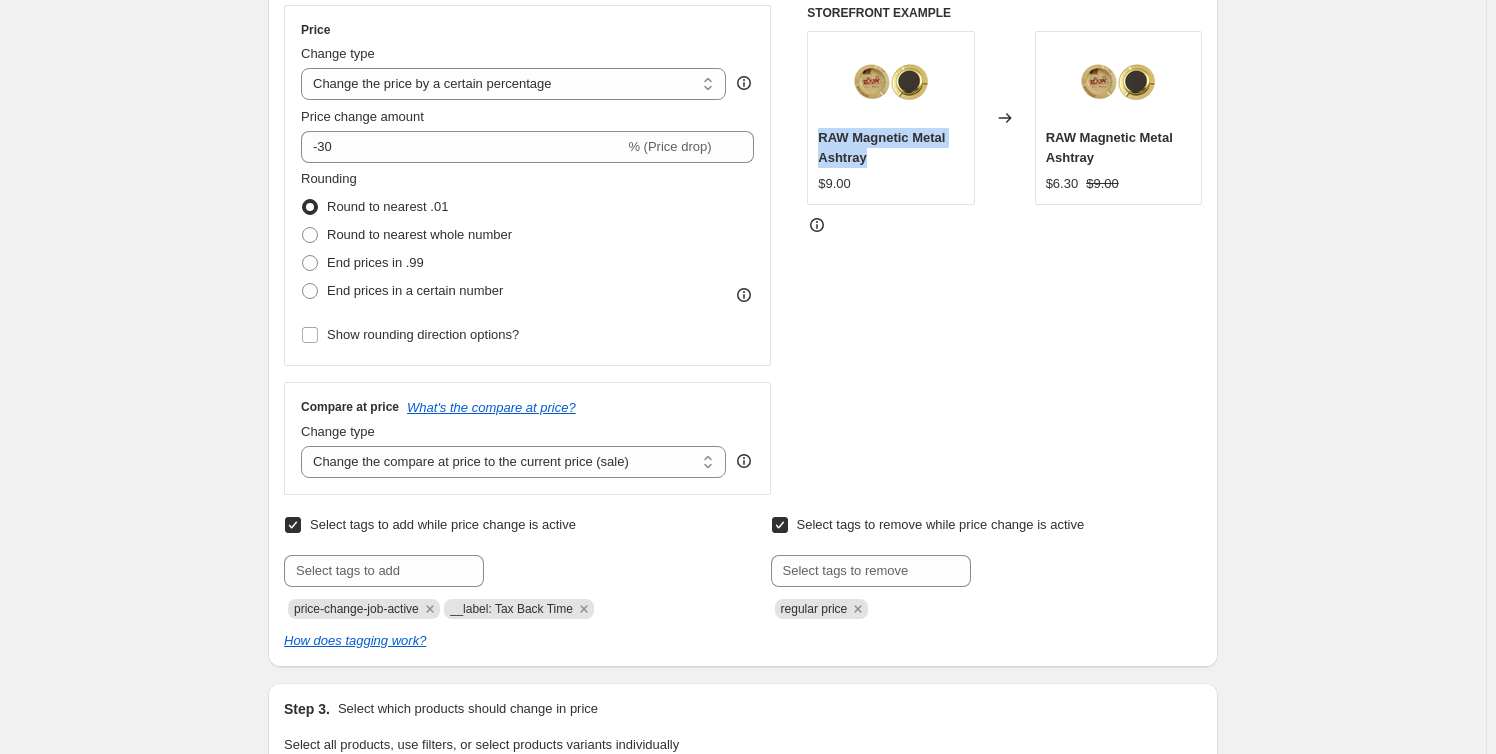 drag, startPoint x: 820, startPoint y: 137, endPoint x: 924, endPoint y: 164, distance: 107.44766 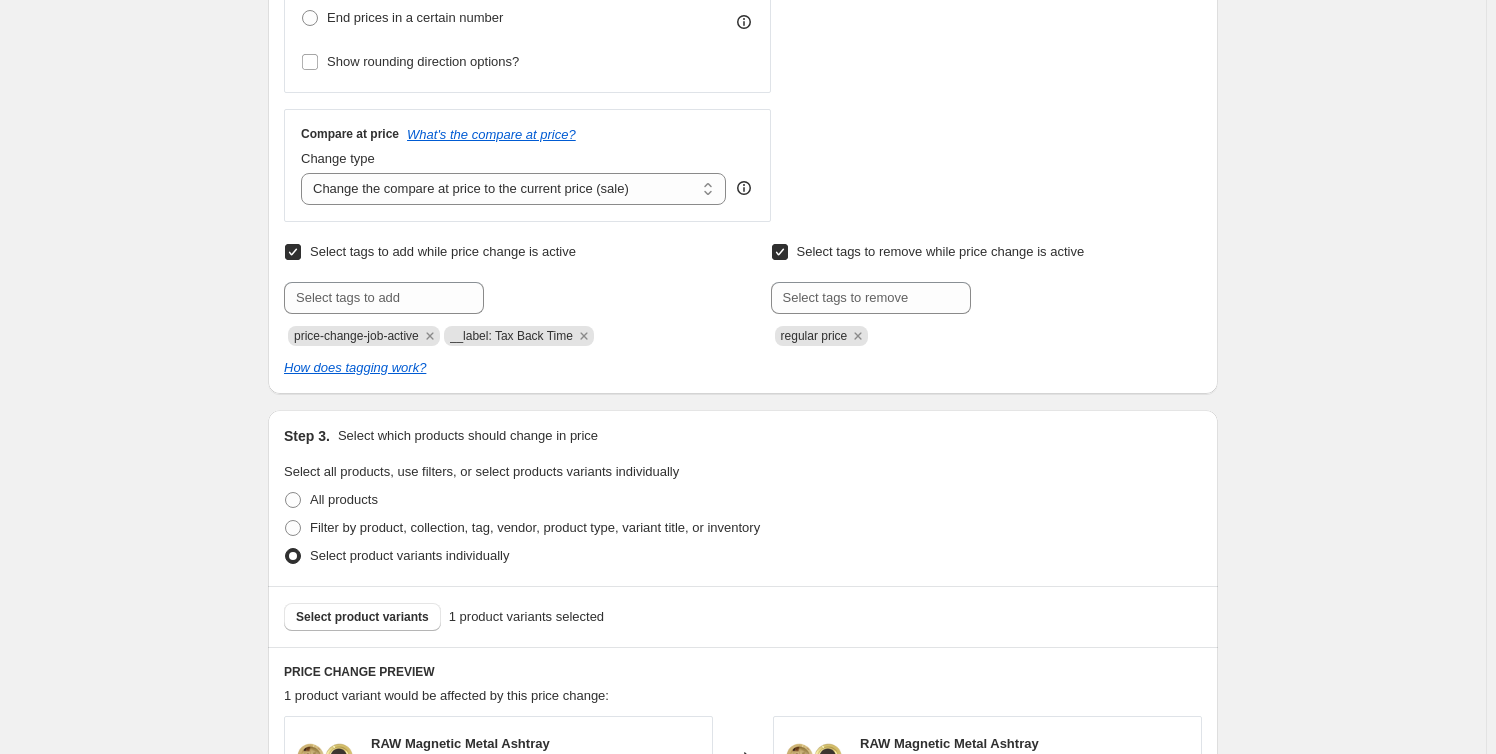 scroll, scrollTop: 909, scrollLeft: 0, axis: vertical 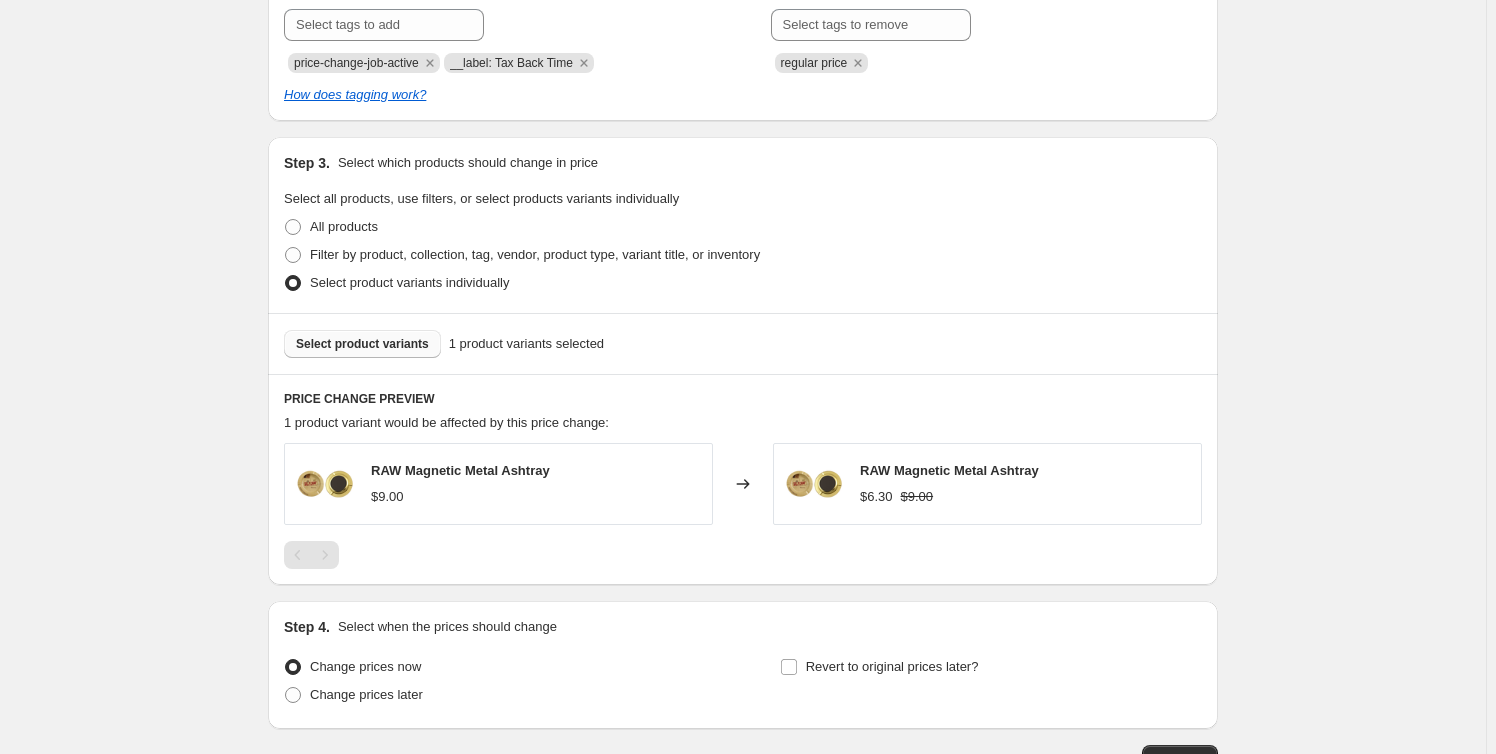 click on "Select product variants" at bounding box center [362, 344] 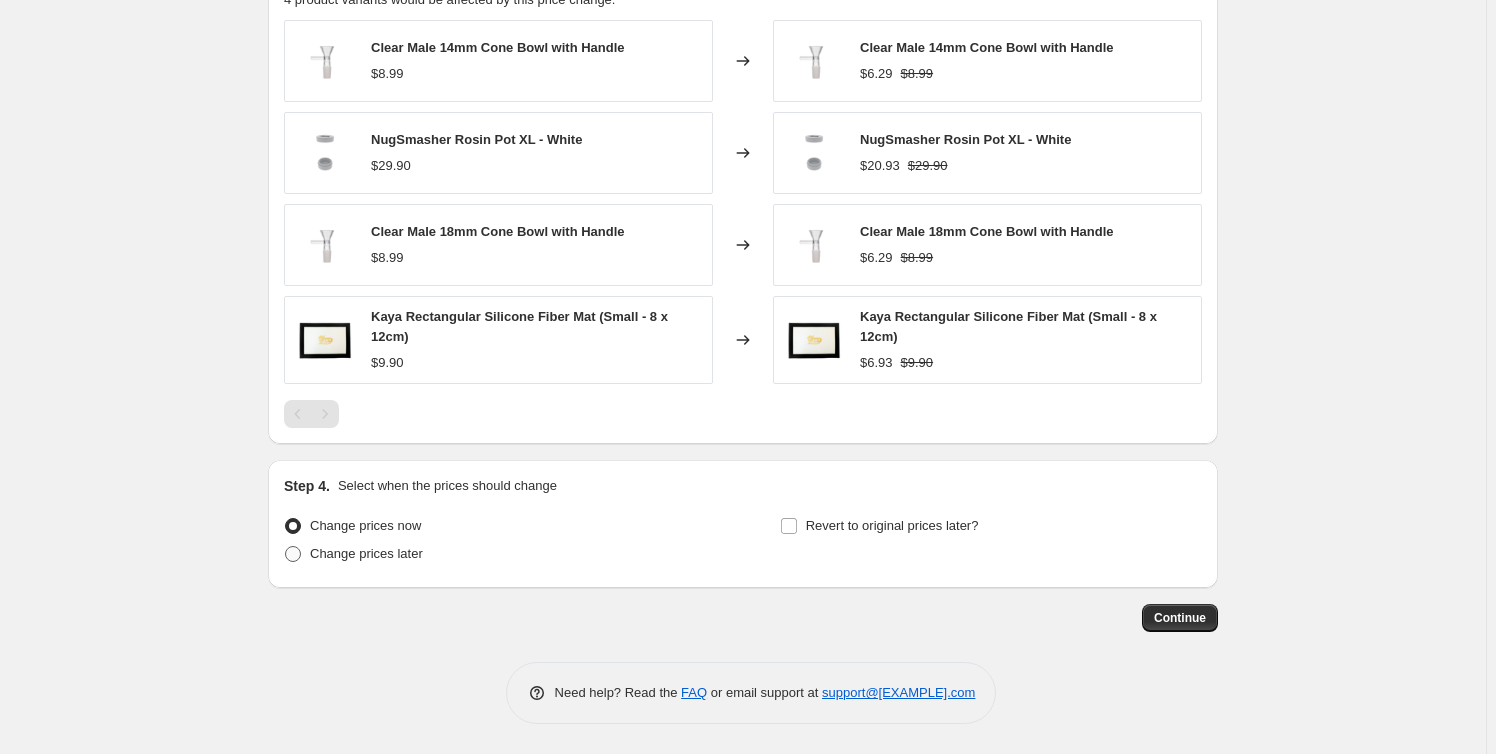 scroll, scrollTop: 1331, scrollLeft: 0, axis: vertical 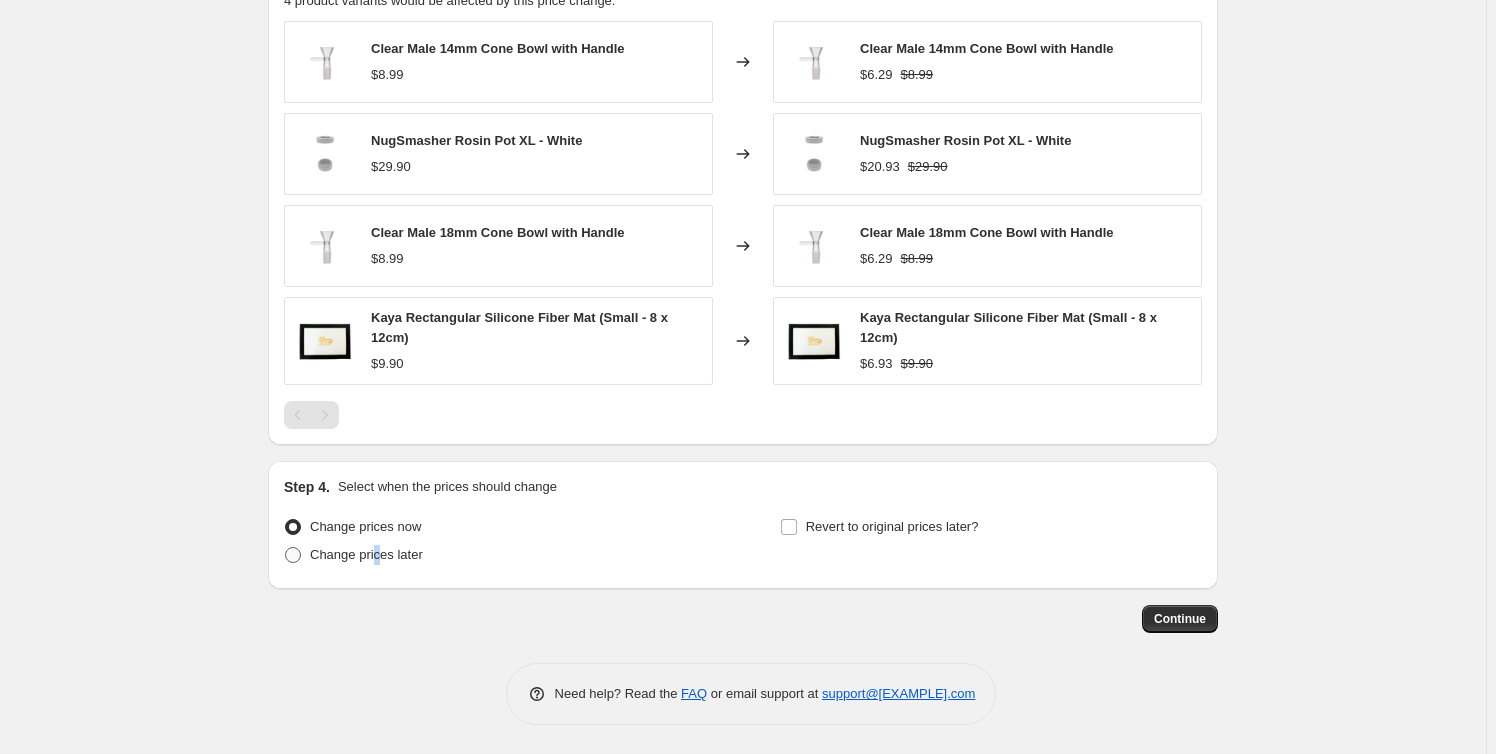 click on "Change prices later" at bounding box center (366, 554) 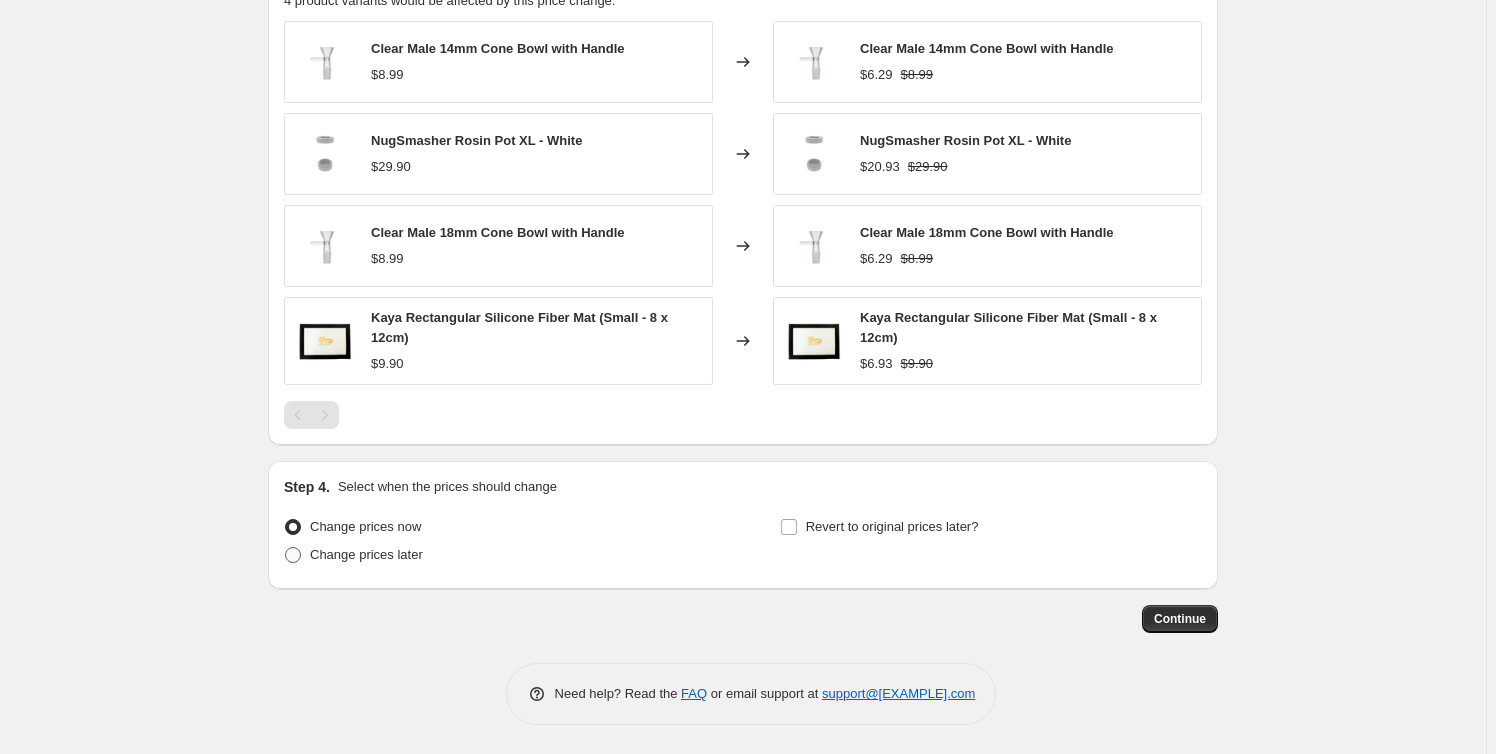 click on "Change prices later" at bounding box center [366, 554] 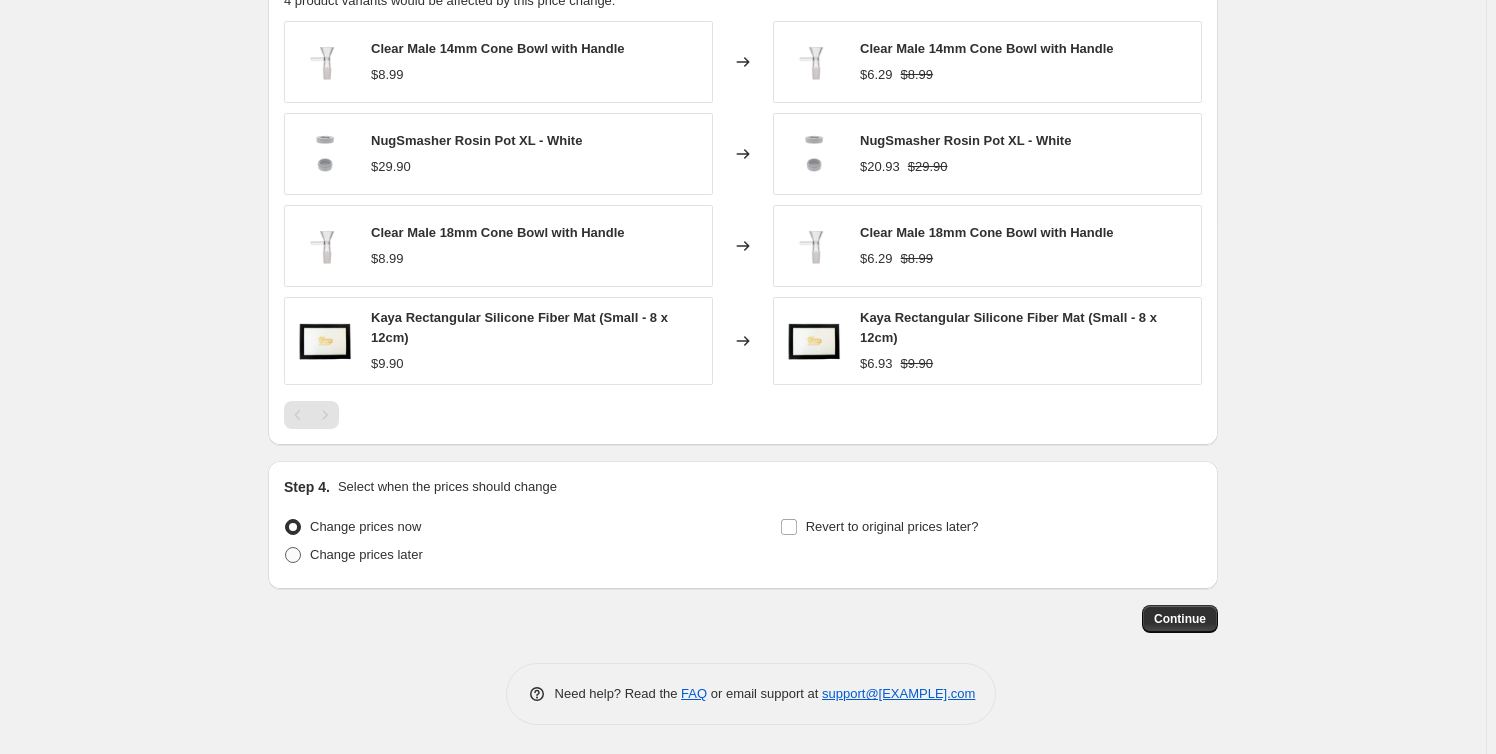radio on "true" 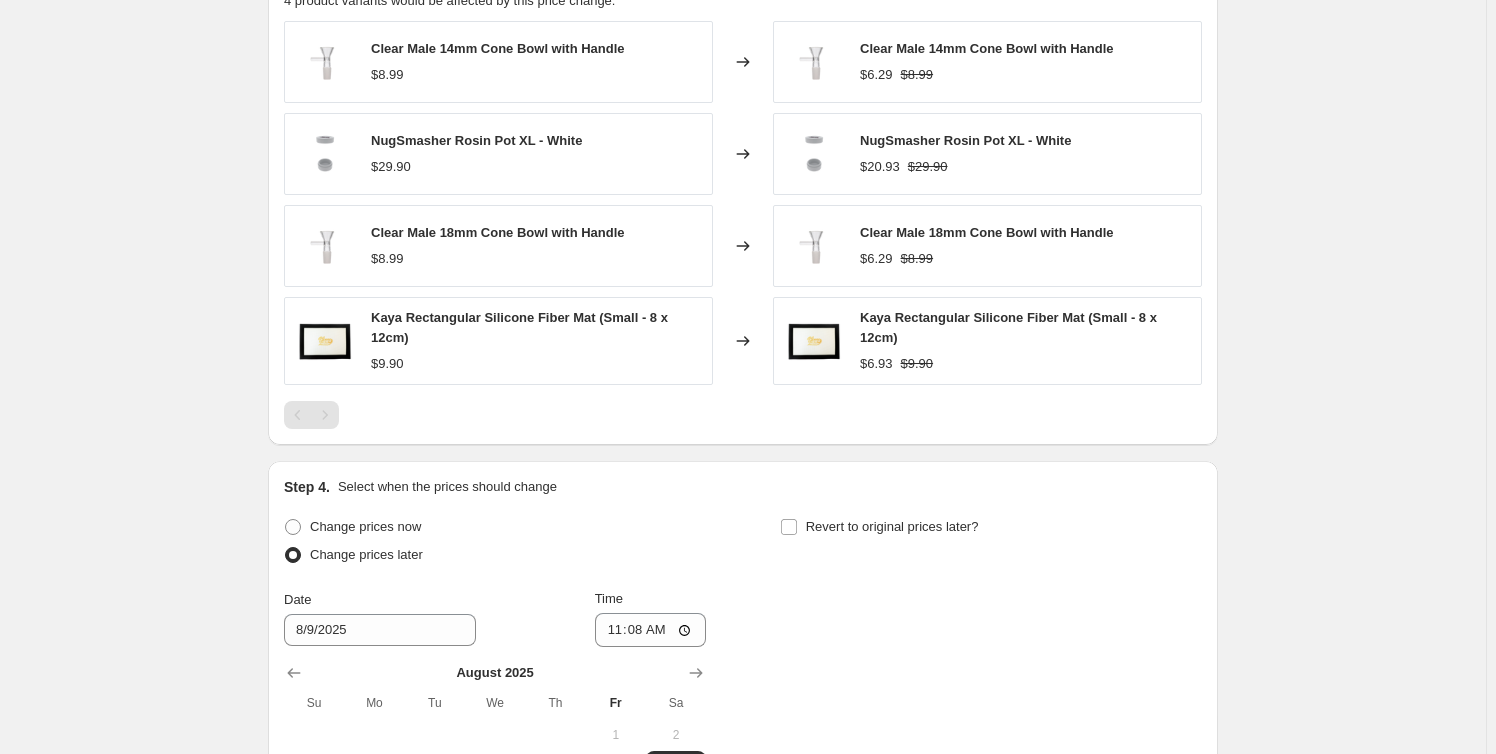 scroll, scrollTop: 1604, scrollLeft: 0, axis: vertical 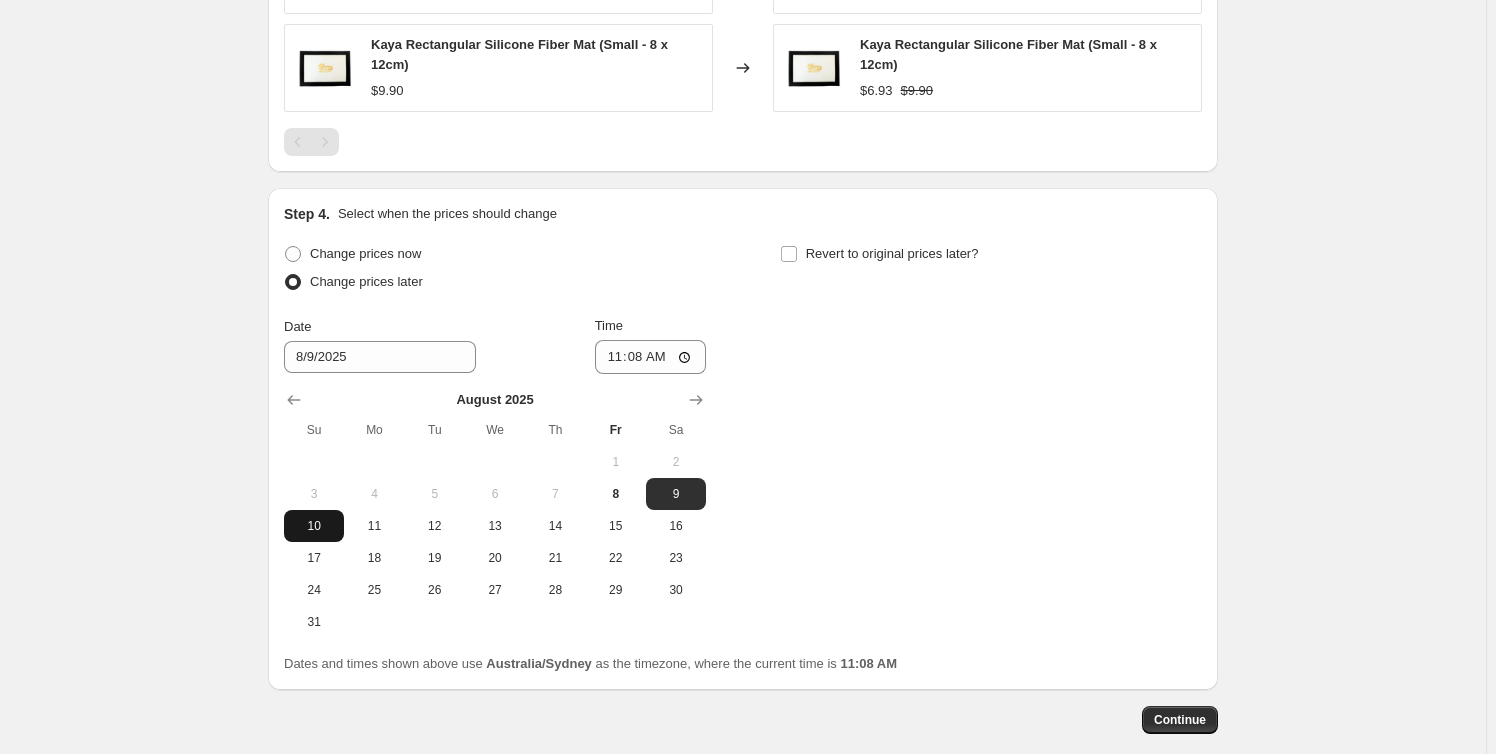 click on "10" at bounding box center [314, 526] 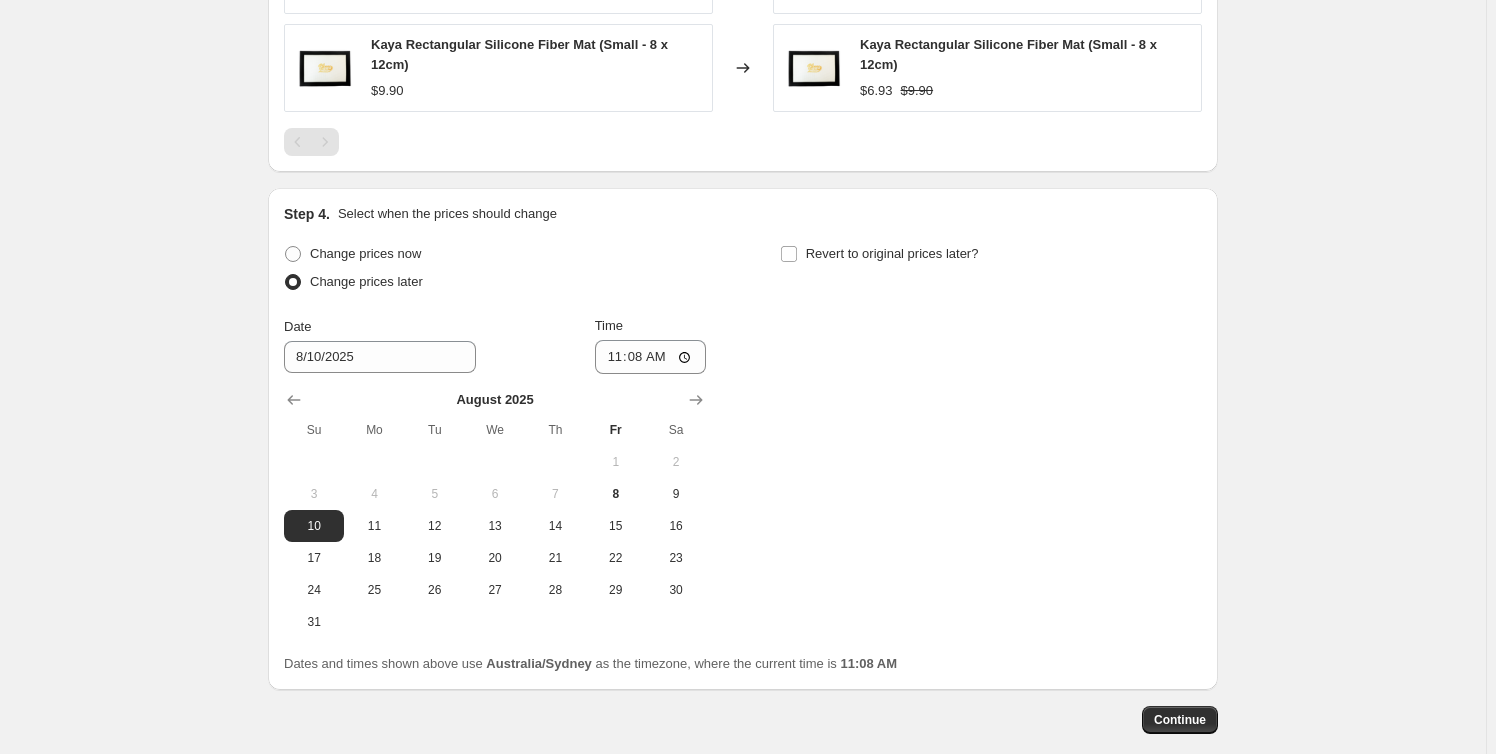 click on "August   2025 Su Mo Tu We Th Fr Sa 1 2 3 4 5 6 7 8 9 10 11 12 13 14 15 16 17 18 19 20 21 22 23 24 25 26 27 28 29 30 31" at bounding box center [487, 506] 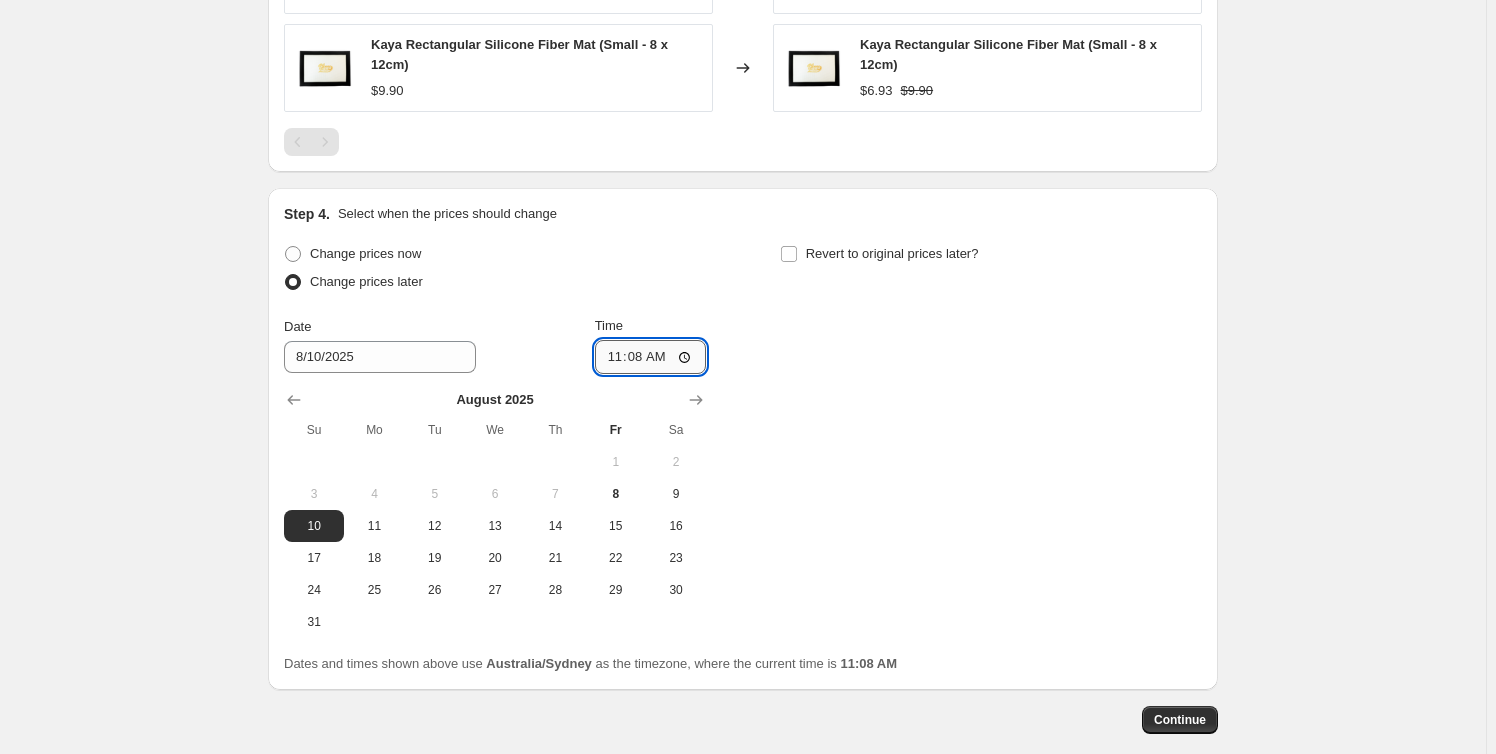 click on "11:08" at bounding box center [651, 357] 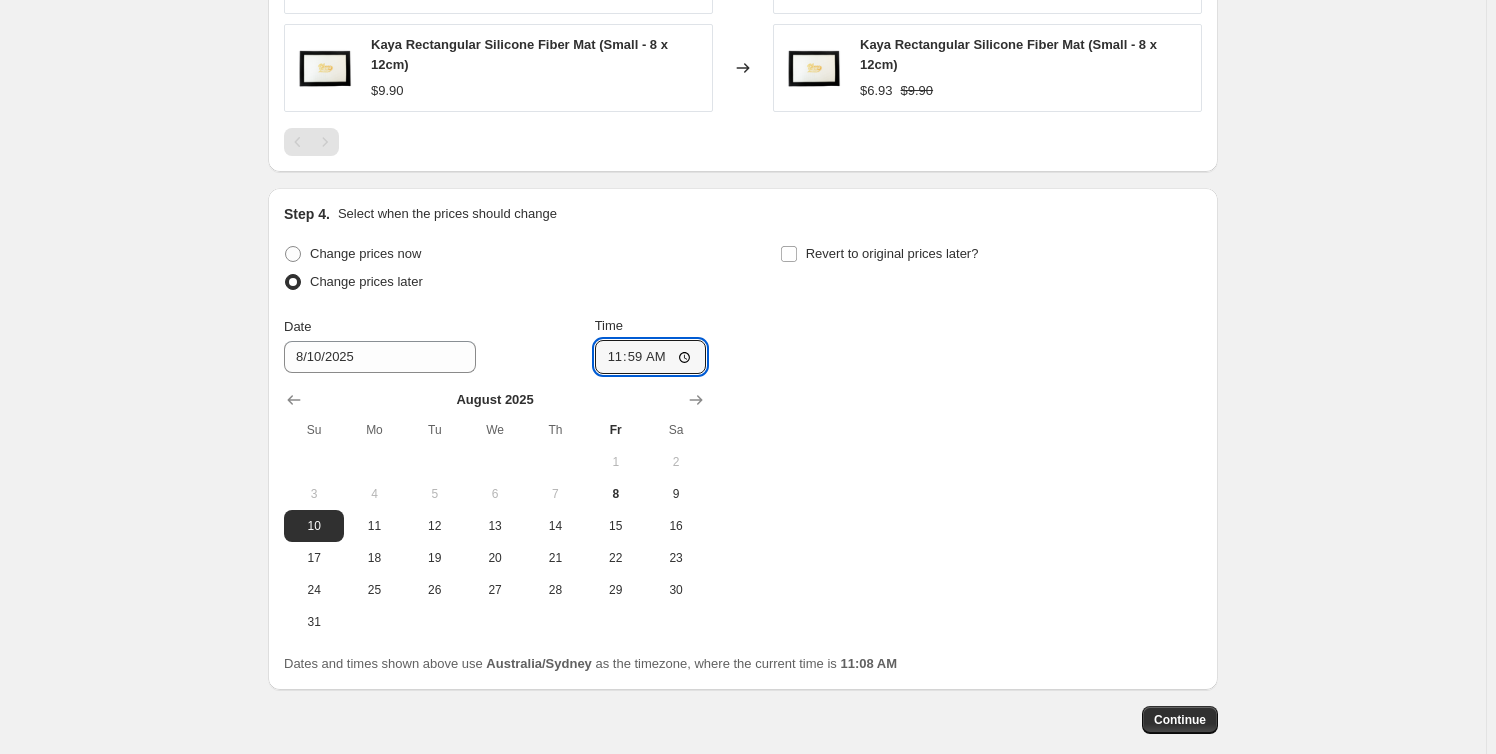 type on "23:59" 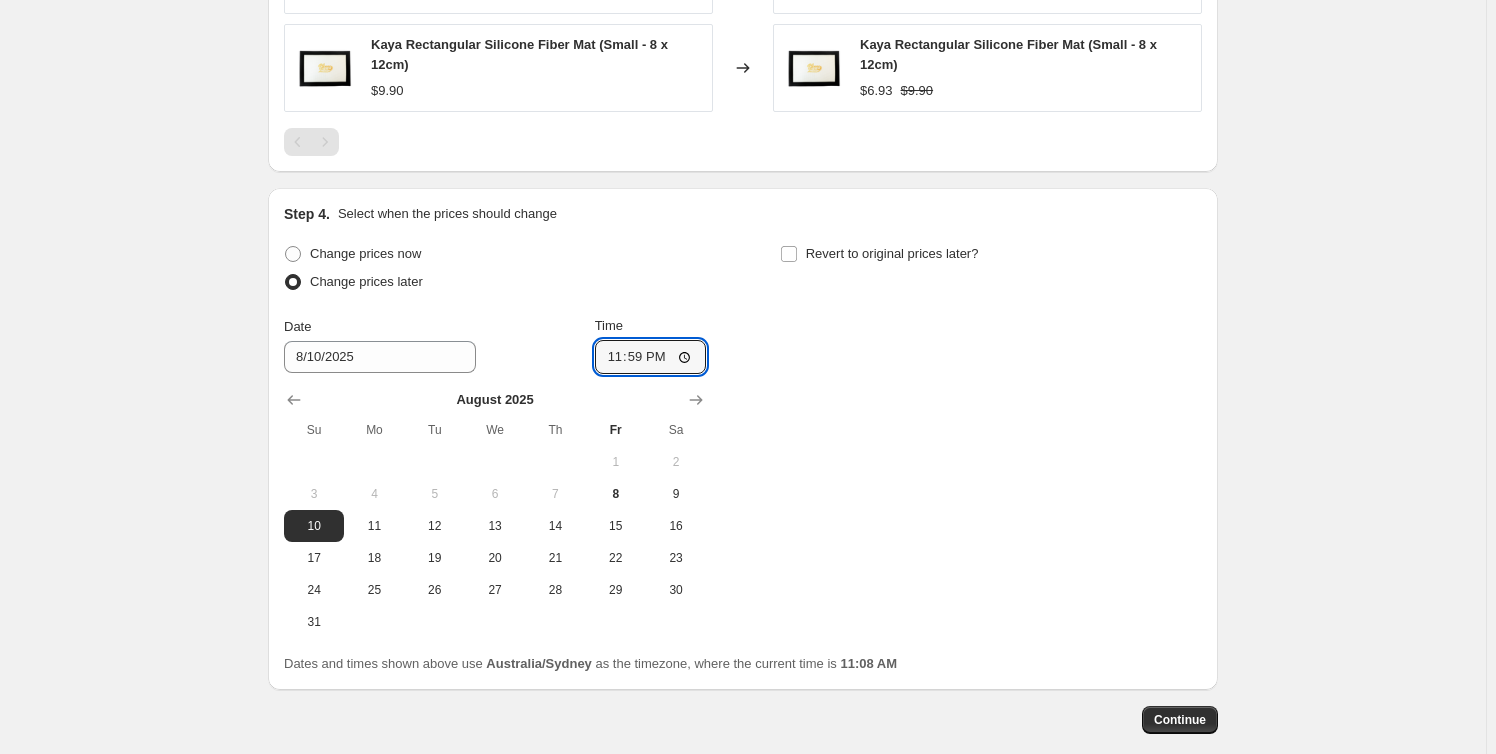 click on "Revert to original prices later?" at bounding box center (991, 270) 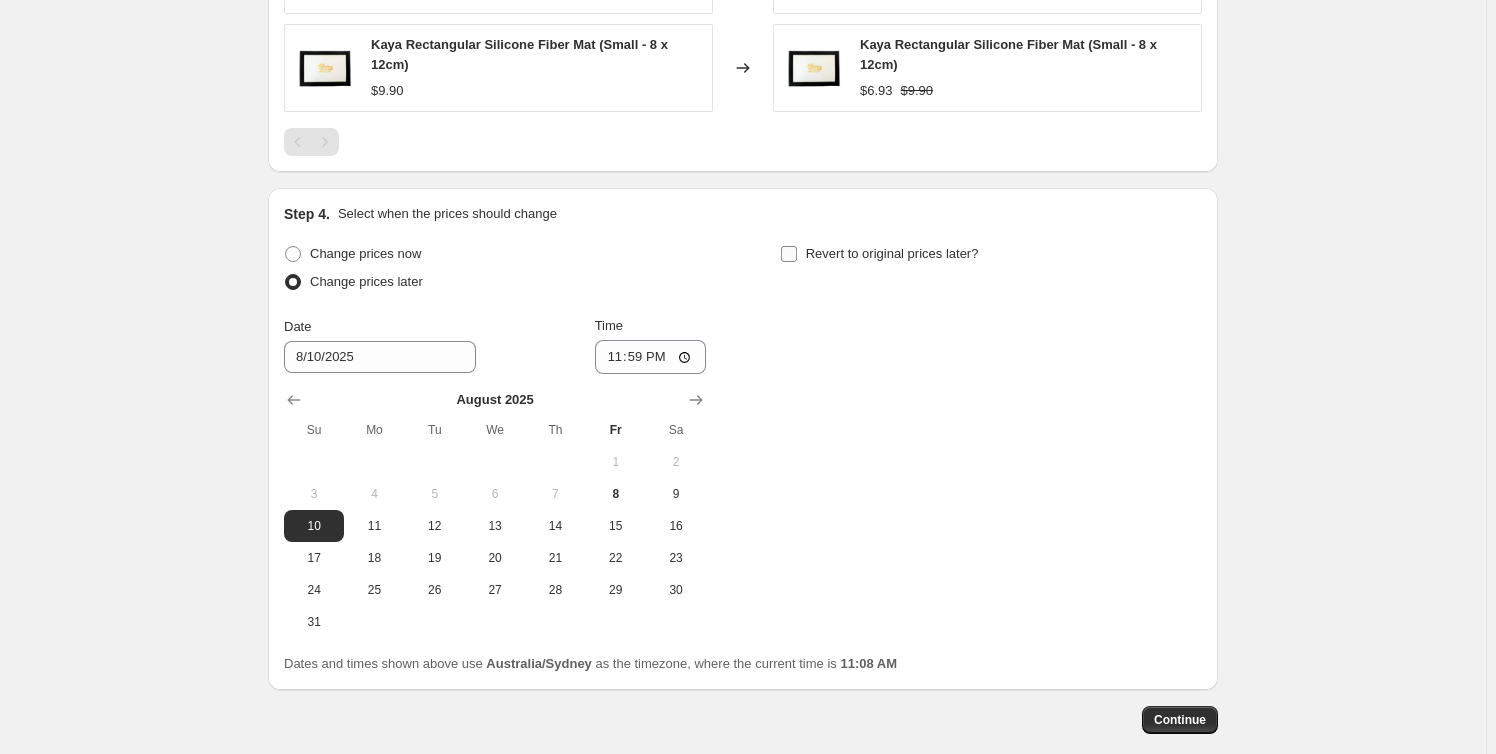 click on "Revert to original prices later?" at bounding box center [879, 254] 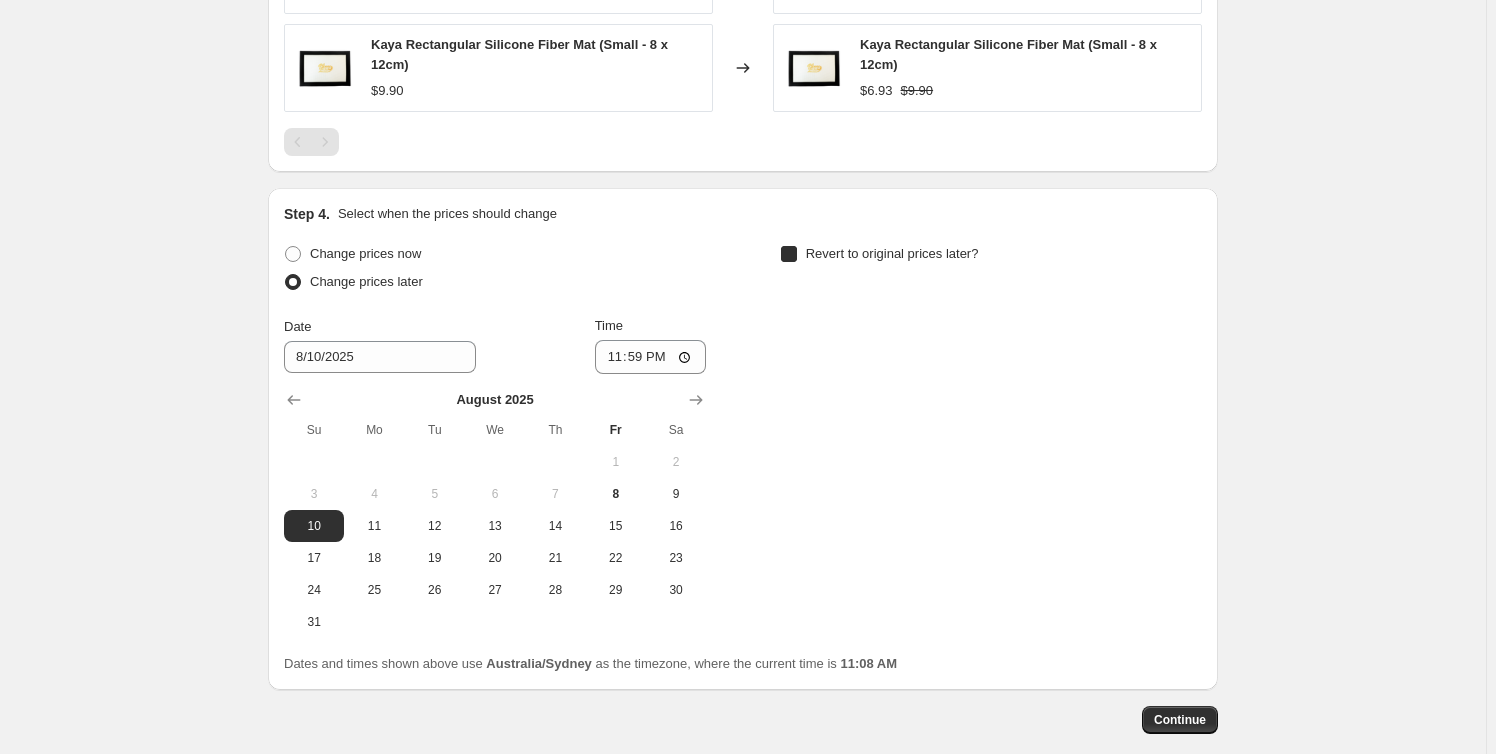 checkbox on "true" 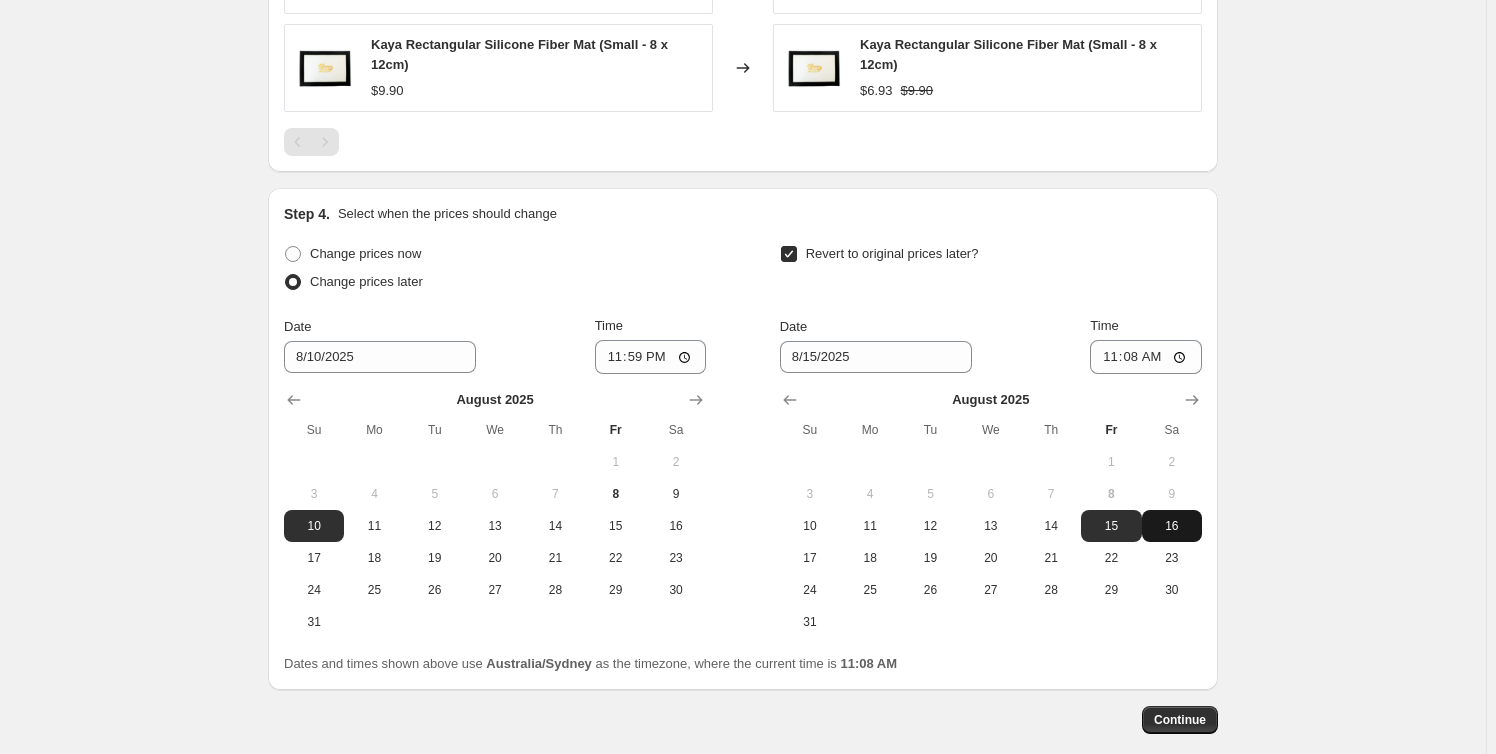 click on "16" at bounding box center [1172, 526] 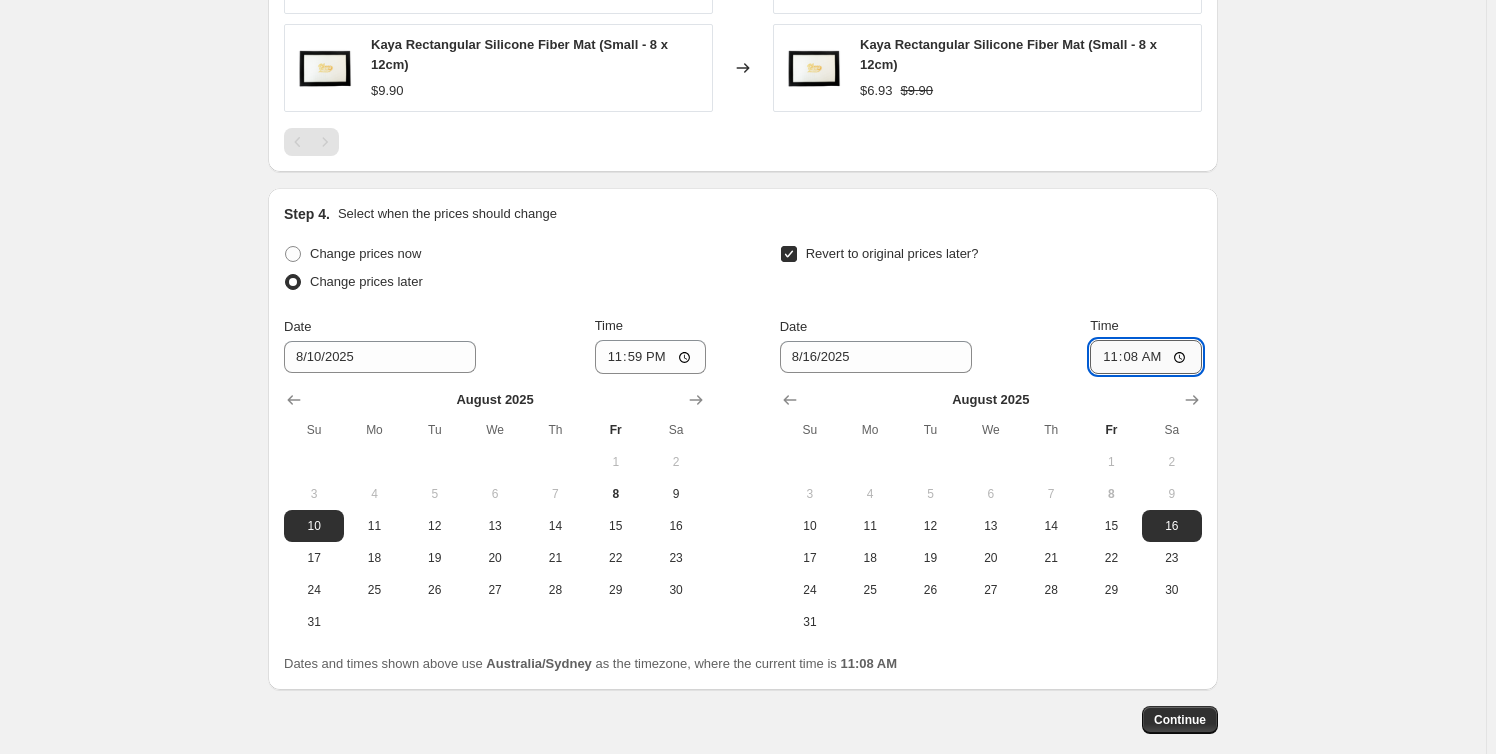 click on "11:08" at bounding box center [1146, 357] 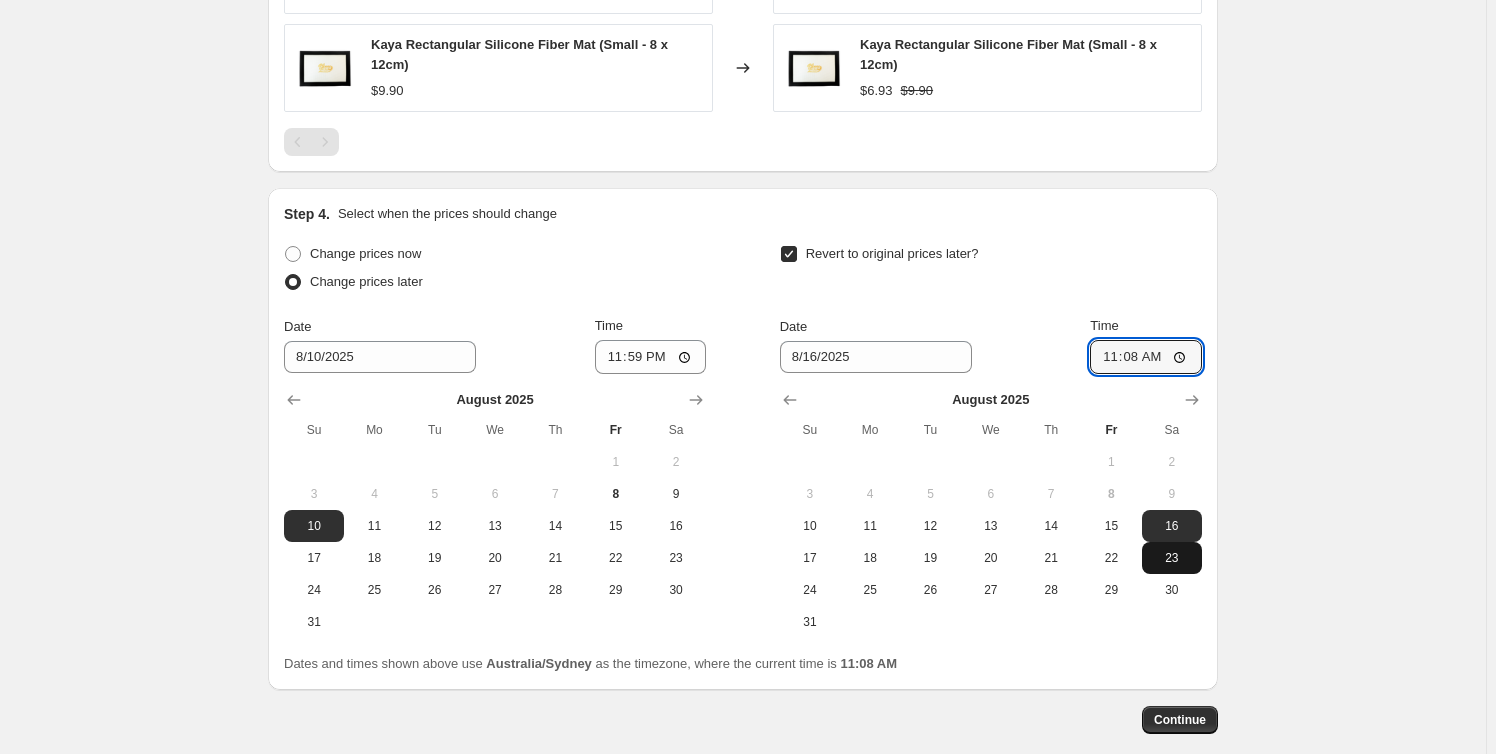 click on "23" at bounding box center (1172, 558) 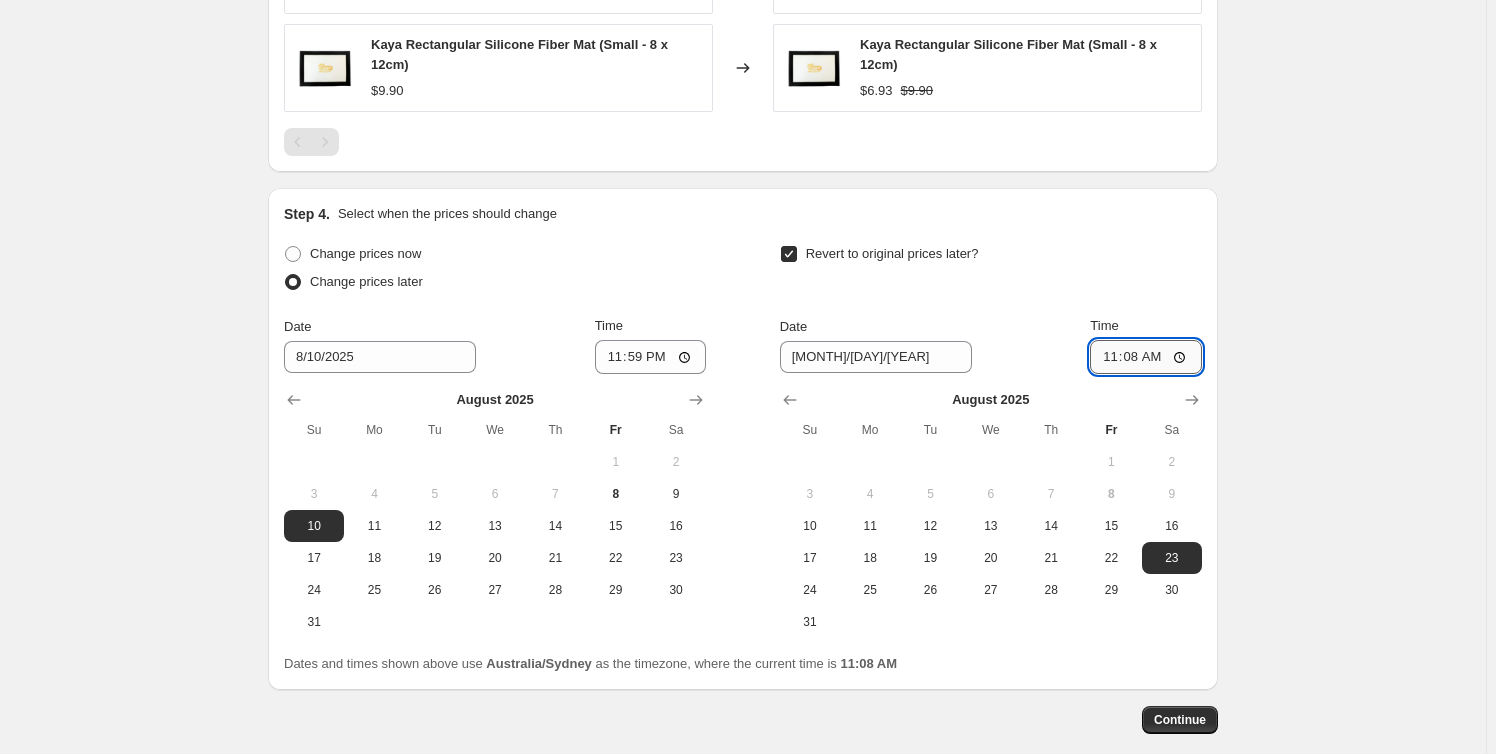 click on "11:08" at bounding box center [1146, 357] 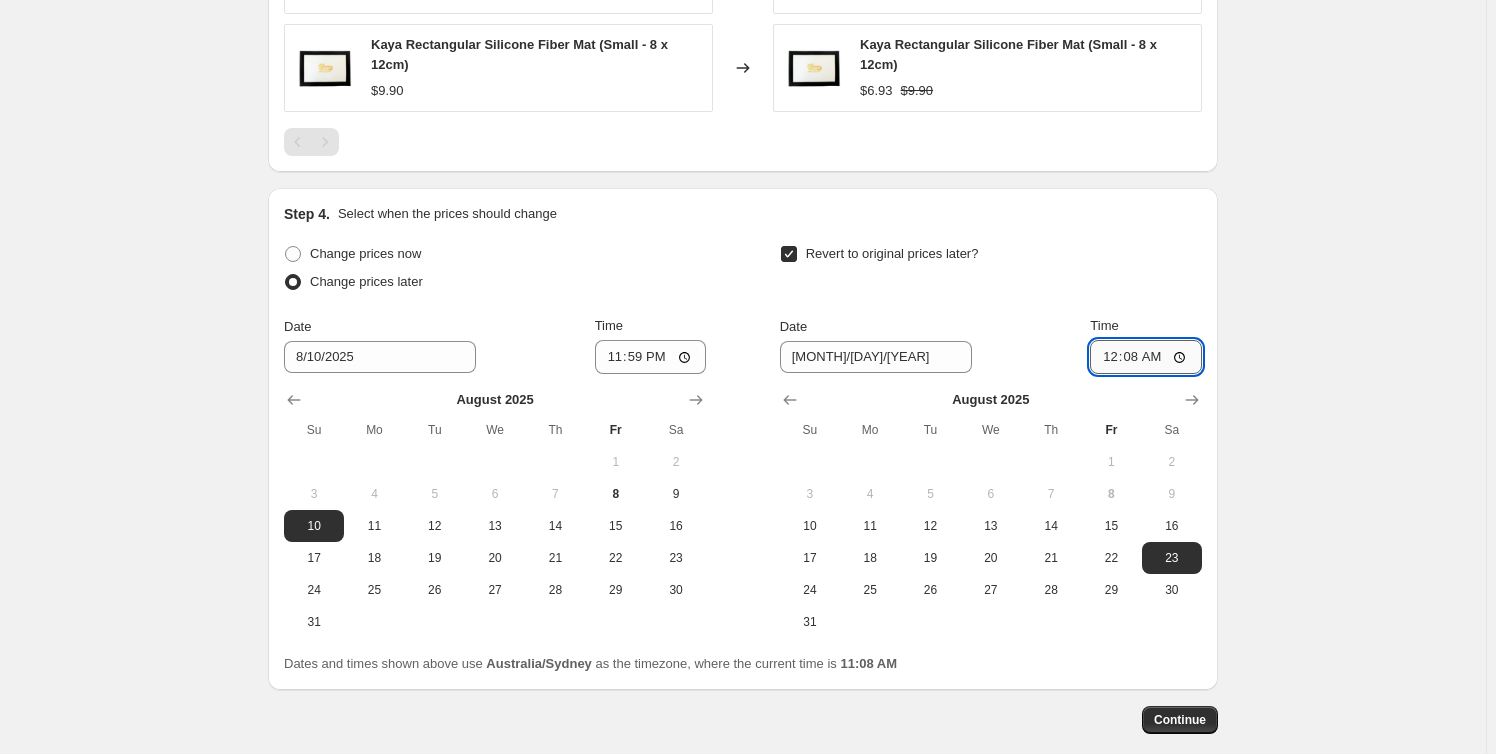 type on "00:00" 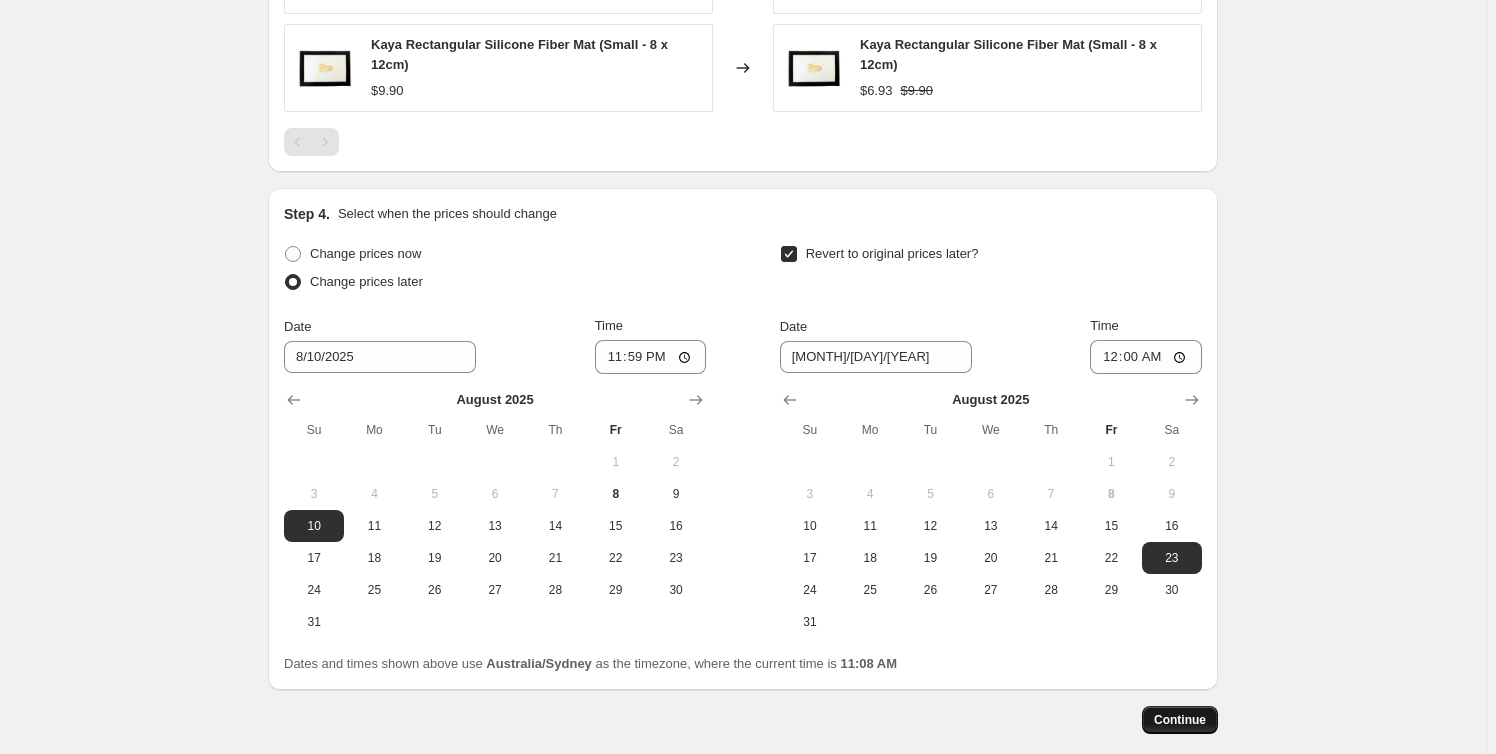 click on "Continue" at bounding box center (1180, 720) 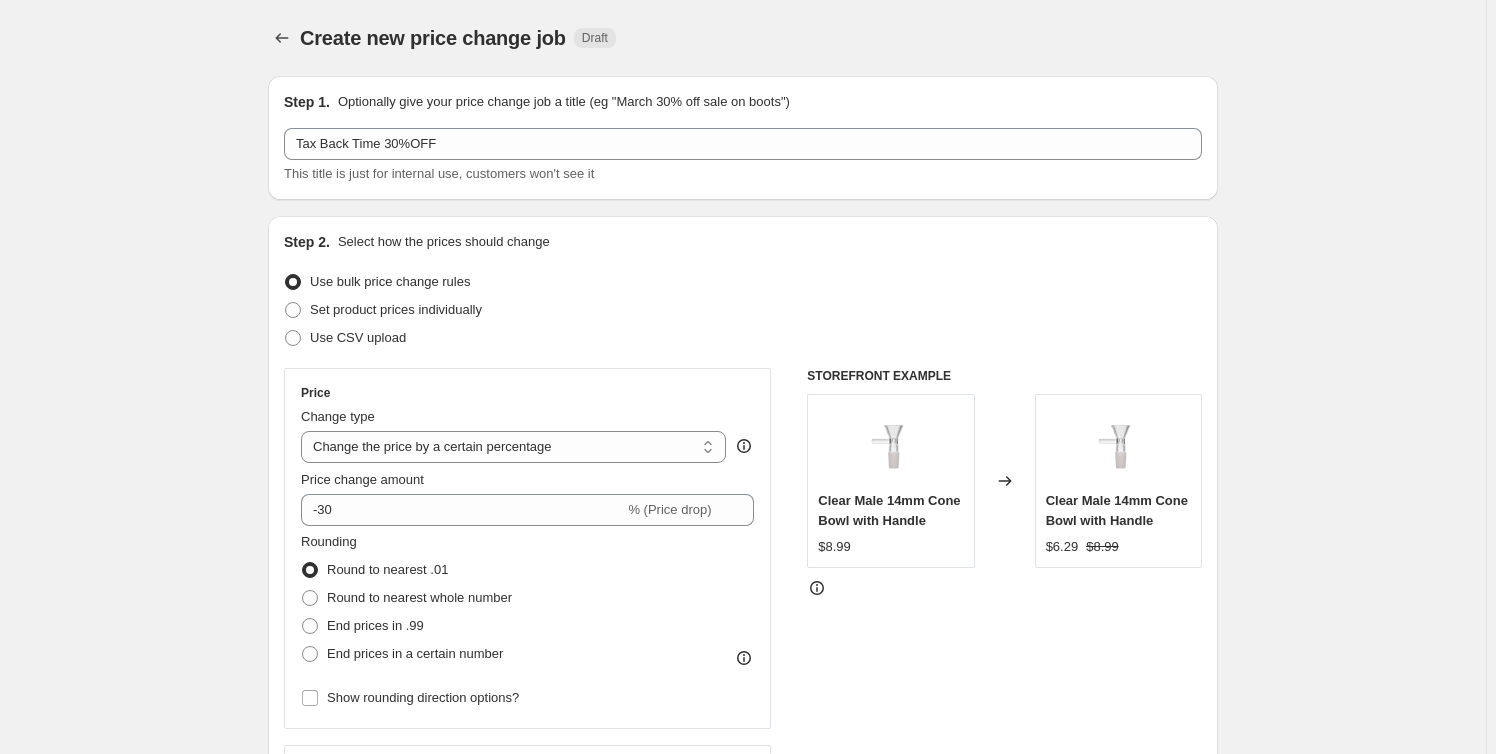 scroll, scrollTop: 1604, scrollLeft: 0, axis: vertical 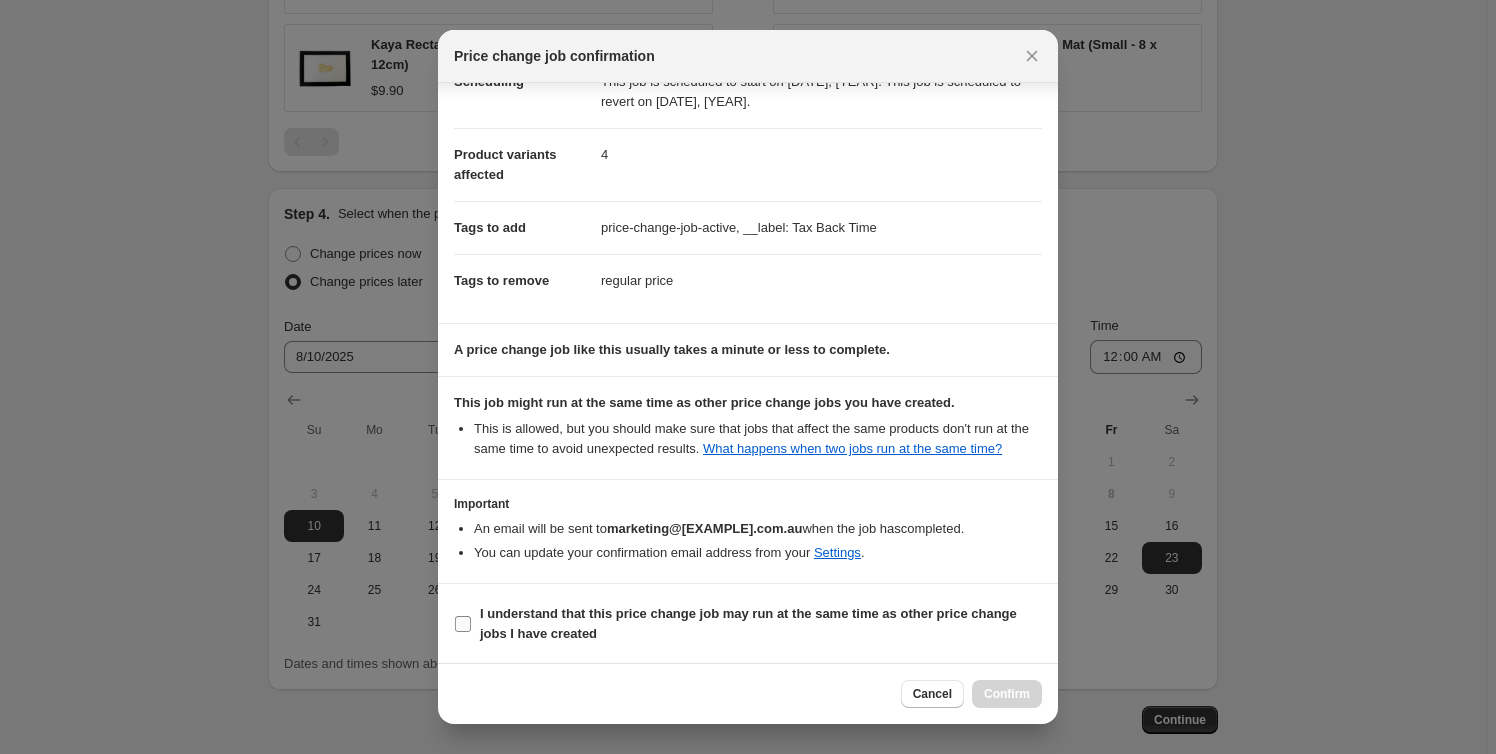 click on "I understand that this price change job may run at the same time as other price change jobs I have created" at bounding box center (748, 624) 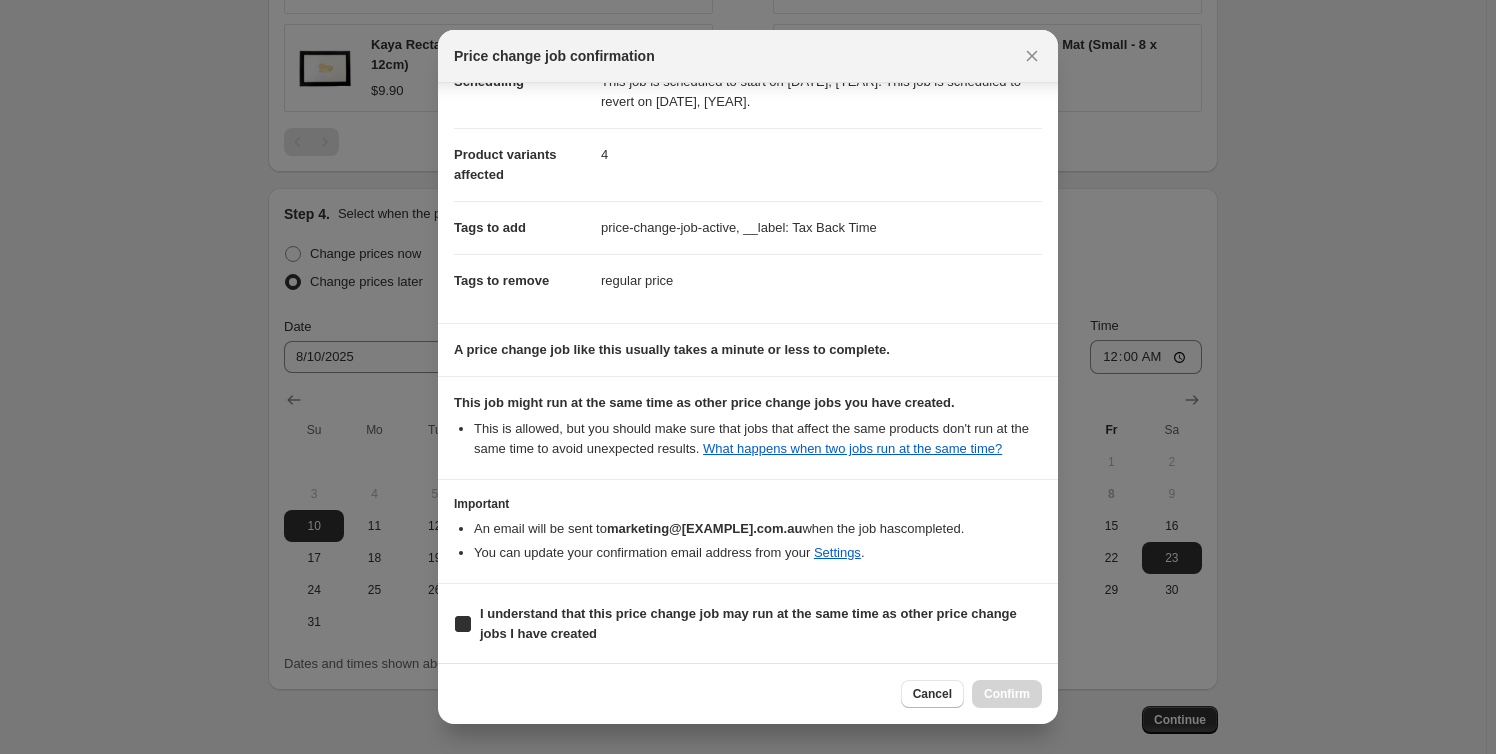 checkbox on "true" 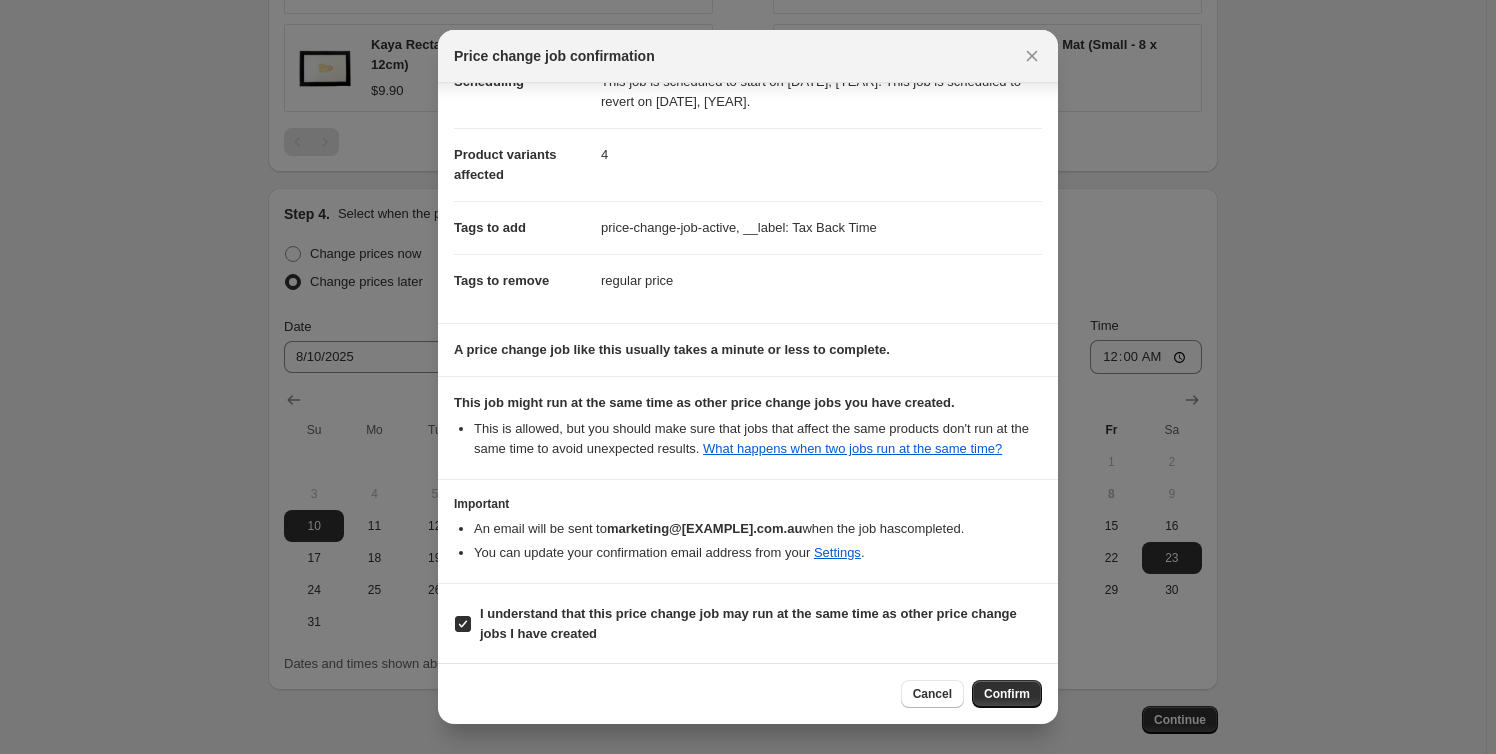 click on "Confirm" at bounding box center (1007, 694) 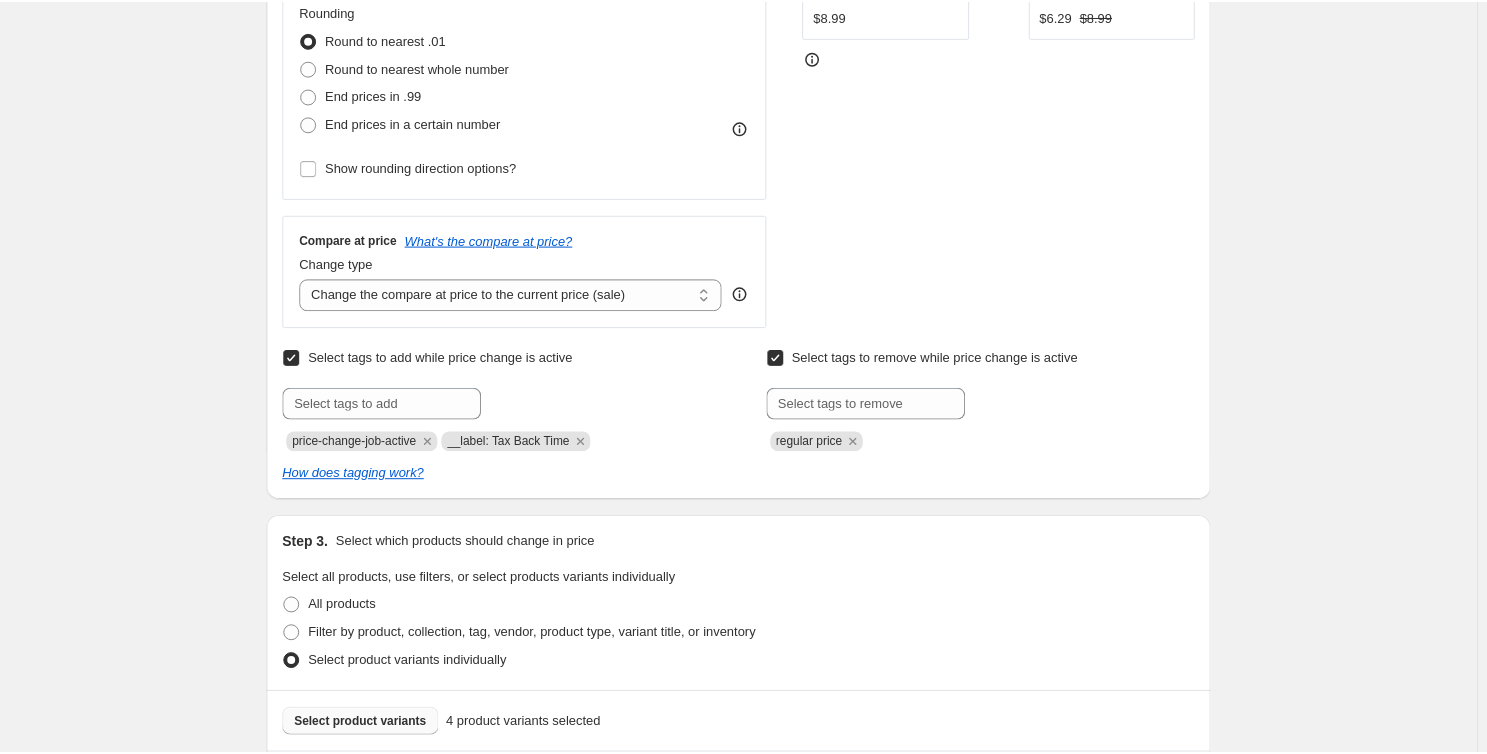 scroll, scrollTop: 422, scrollLeft: 0, axis: vertical 